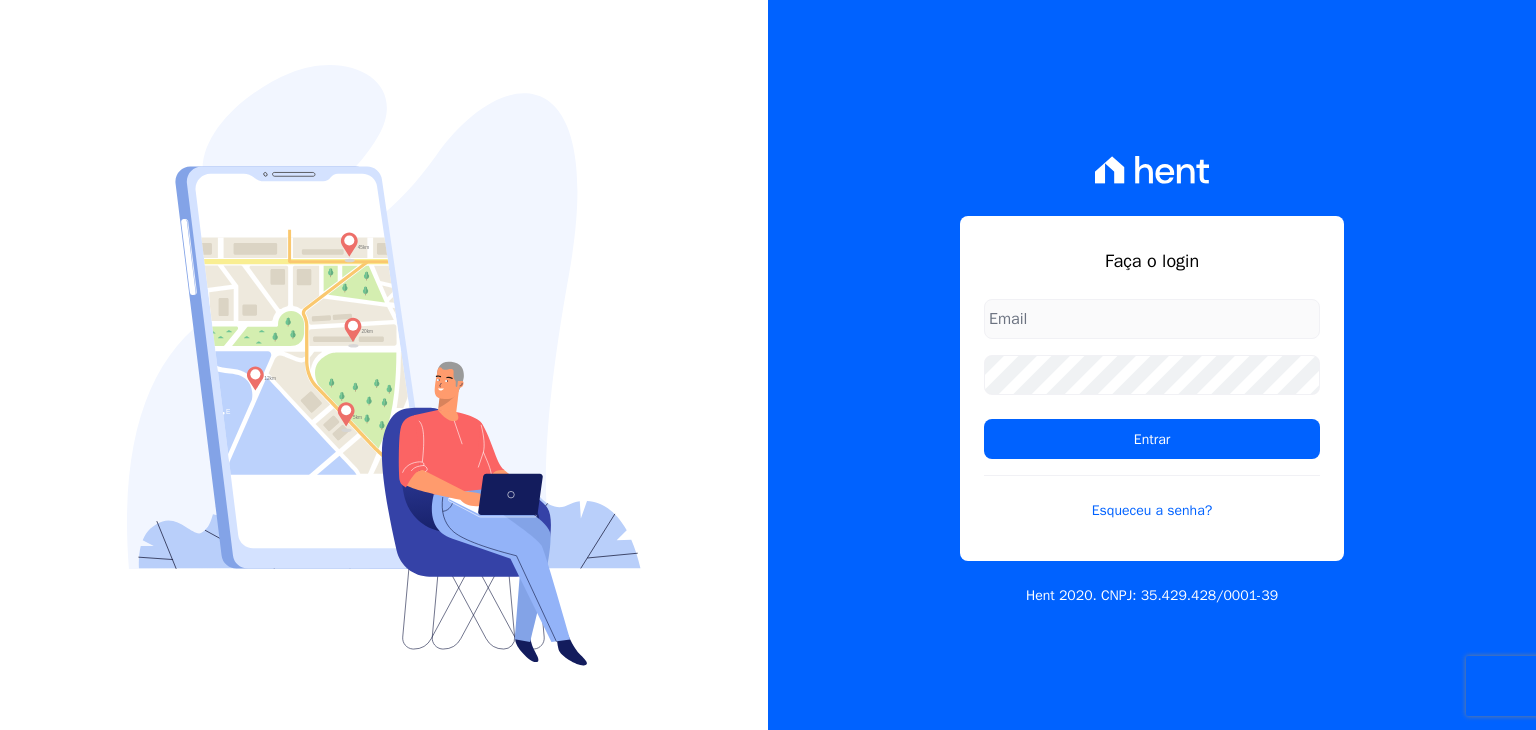 scroll, scrollTop: 0, scrollLeft: 0, axis: both 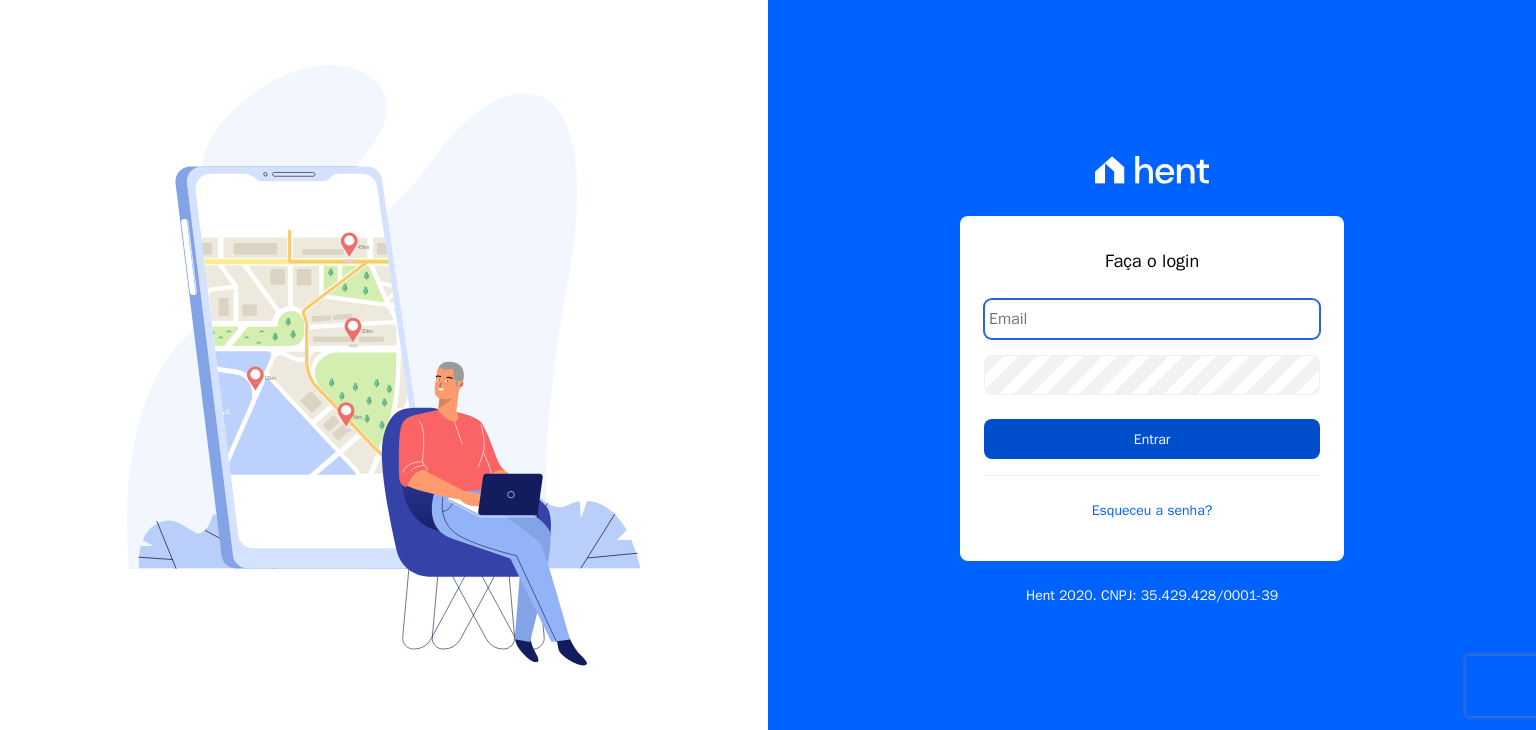 type on "marcos.real@realmarka.com.br" 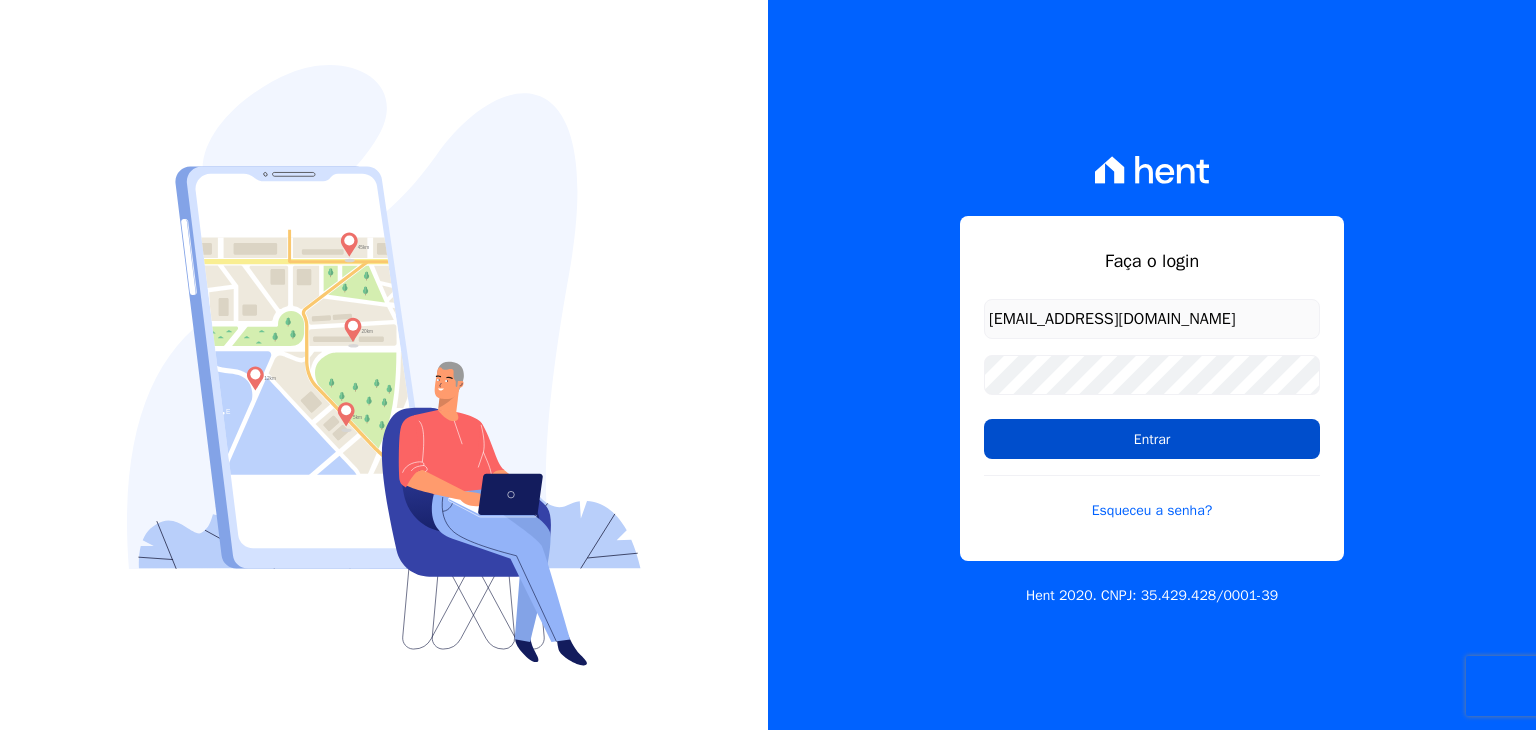 click on "Entrar" at bounding box center (1152, 439) 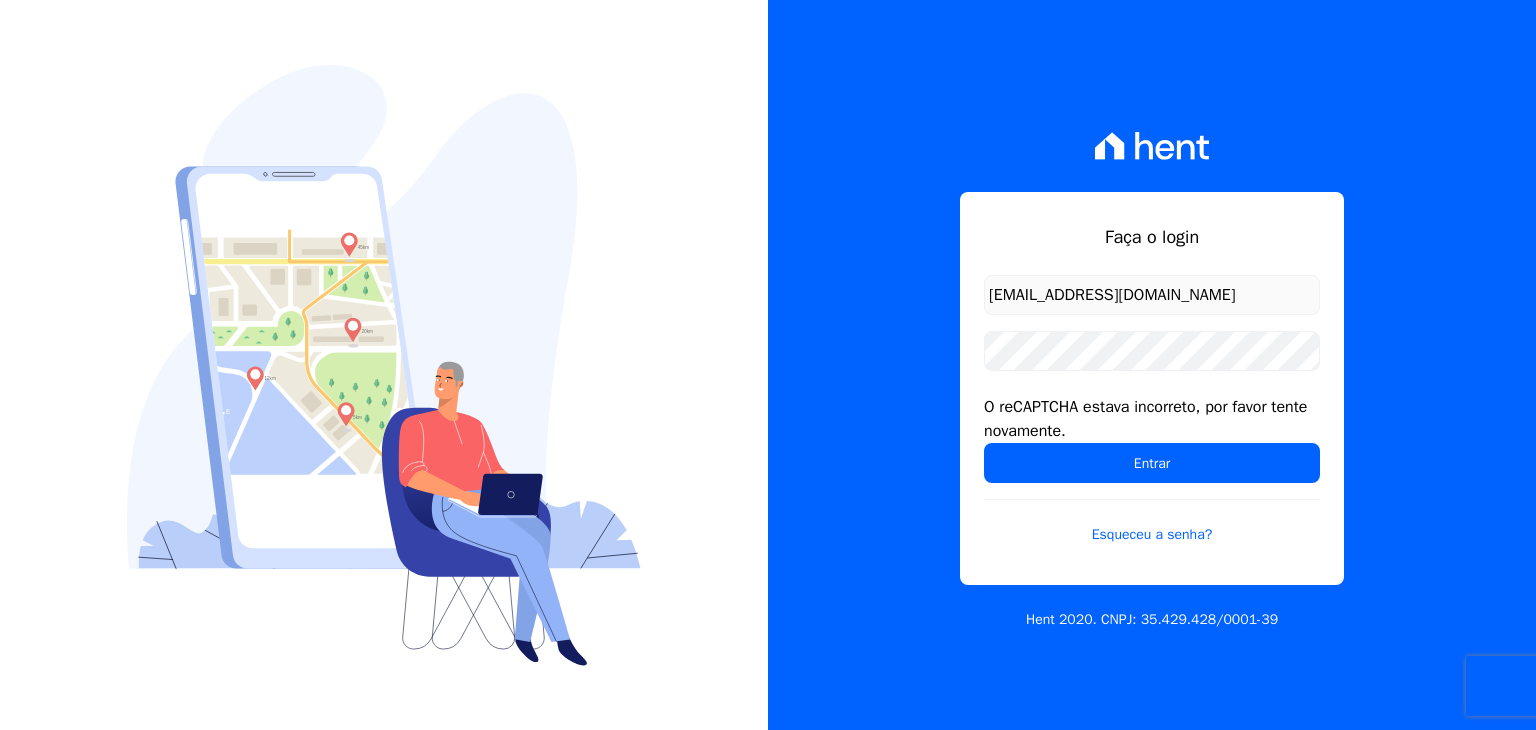 scroll, scrollTop: 0, scrollLeft: 0, axis: both 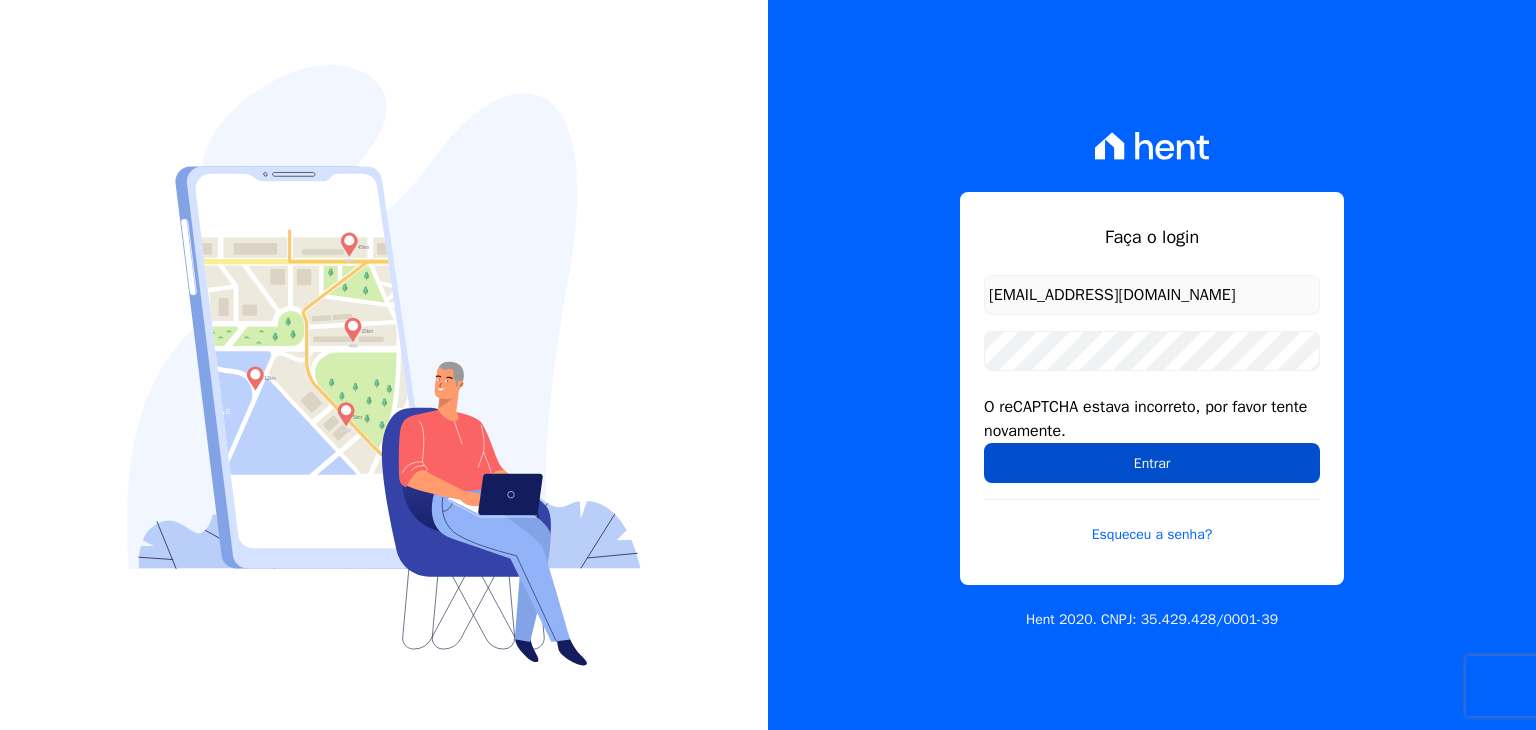 click on "Entrar" at bounding box center (1152, 463) 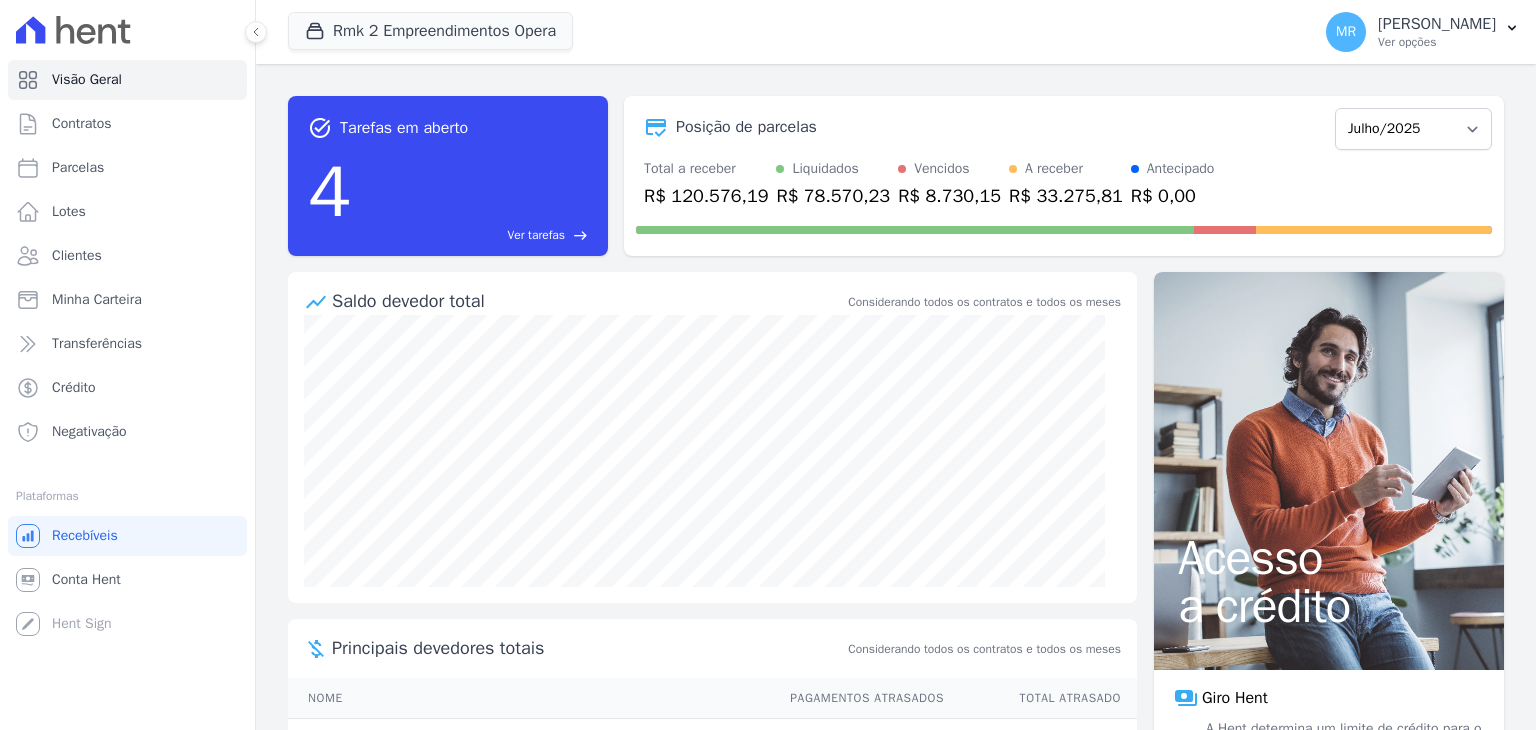 scroll, scrollTop: 0, scrollLeft: 0, axis: both 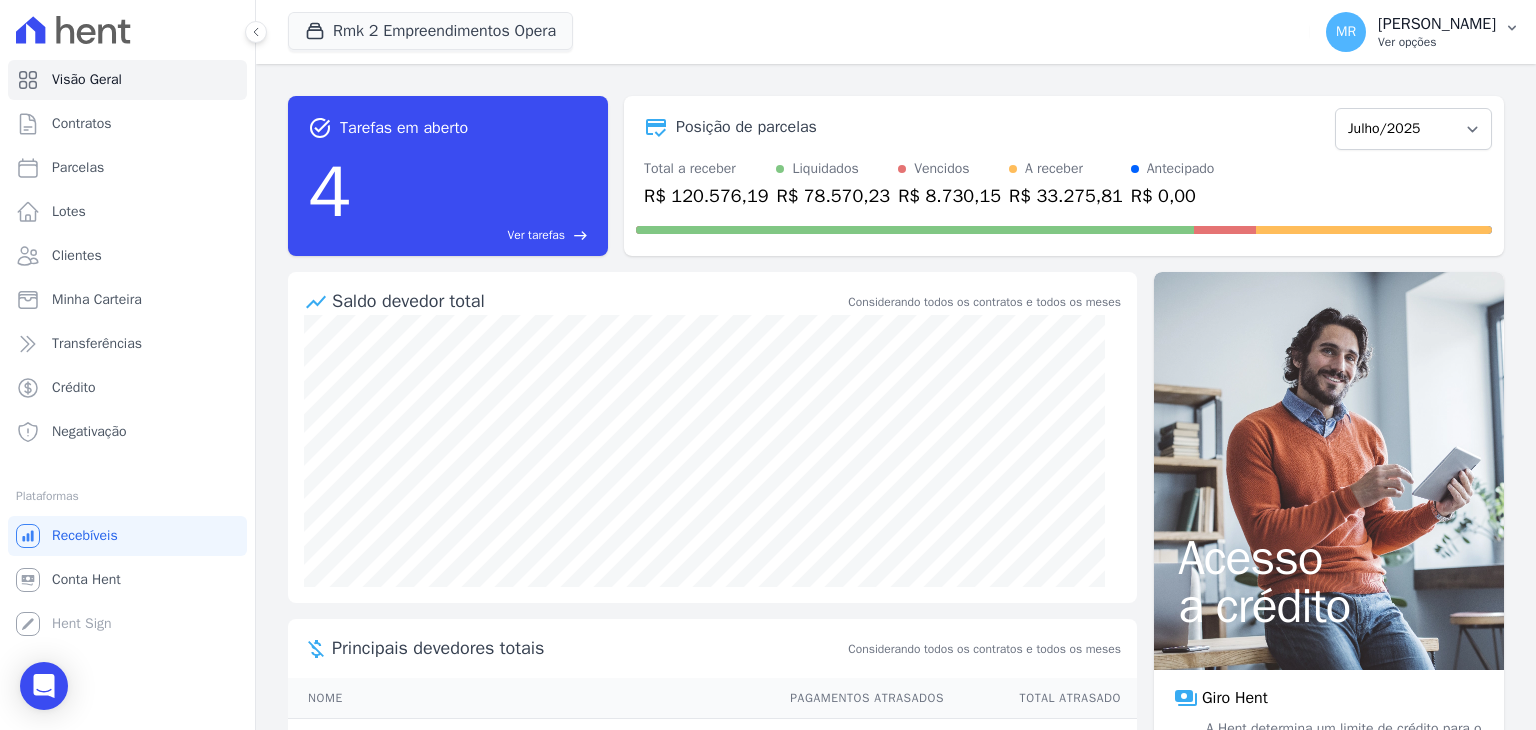 click on "MR
Marcos Real
Ver opções" at bounding box center (1423, 32) 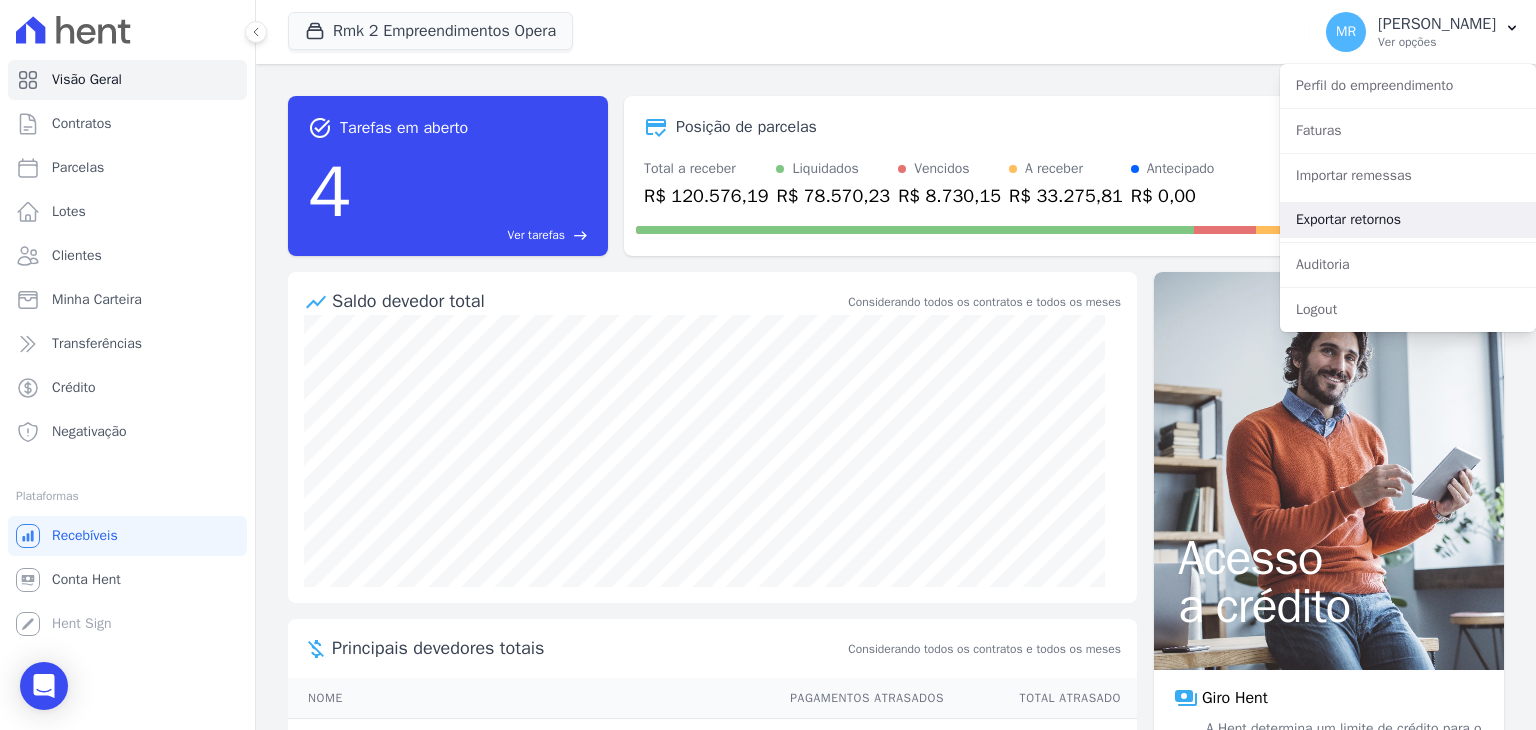 click on "Exportar retornos" at bounding box center [1408, 220] 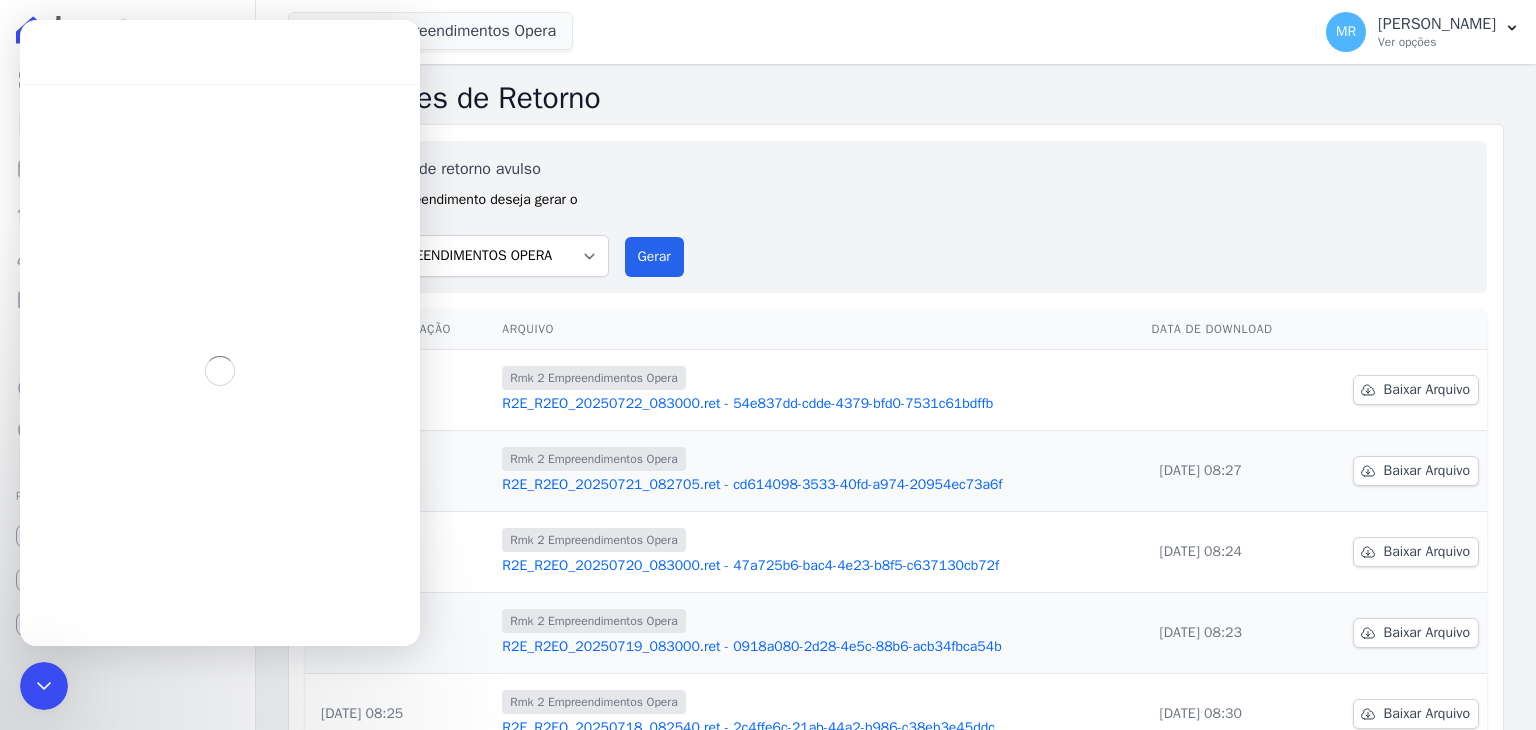 scroll, scrollTop: 0, scrollLeft: 0, axis: both 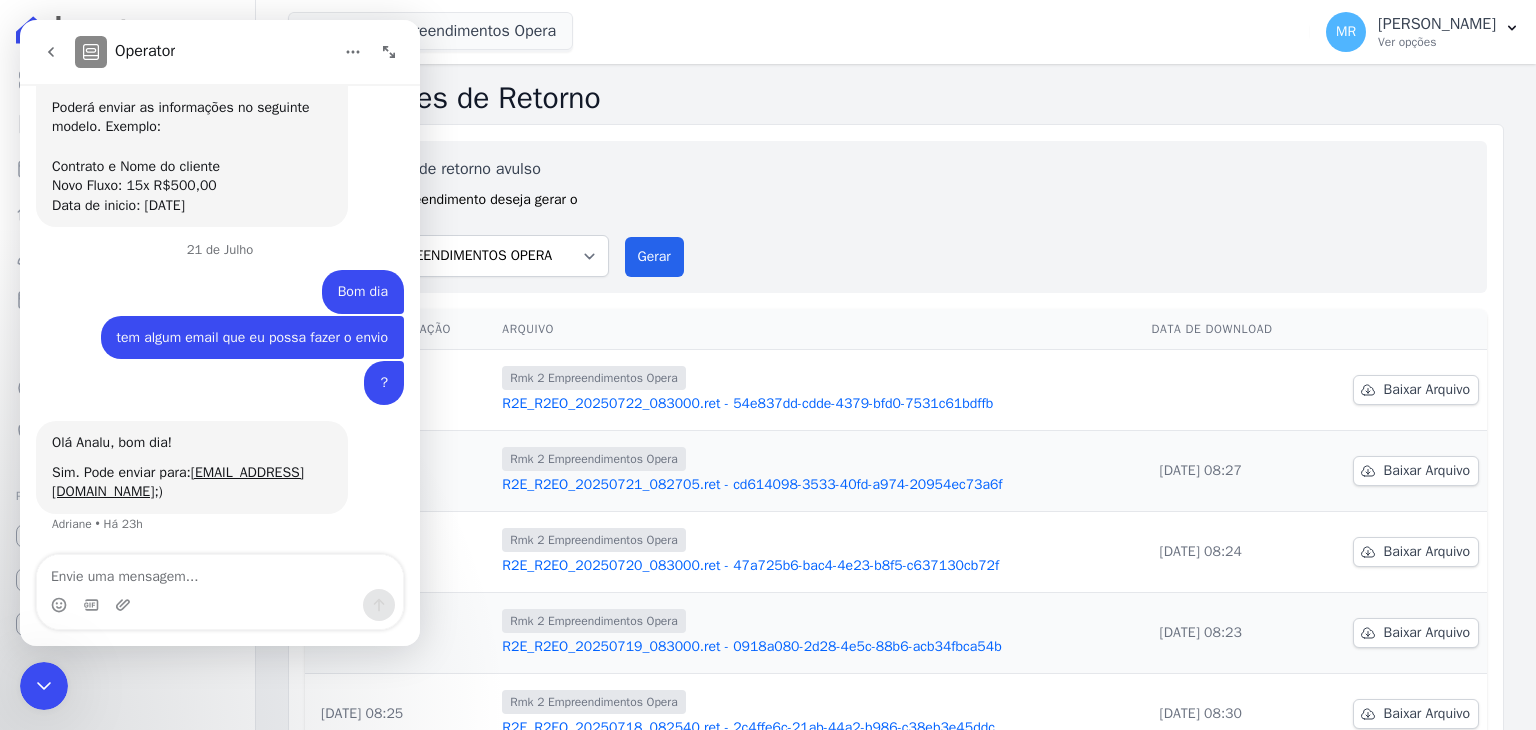 click on "Gerar arquivo de retorno avulso
Para qual empreendimento deseja gerar o arquivo?
REALMARKA ALPHA
REALMARKA REALE
RMK 2 EMPREENDIMENTOS OPERA
Gerar" at bounding box center (896, 217) 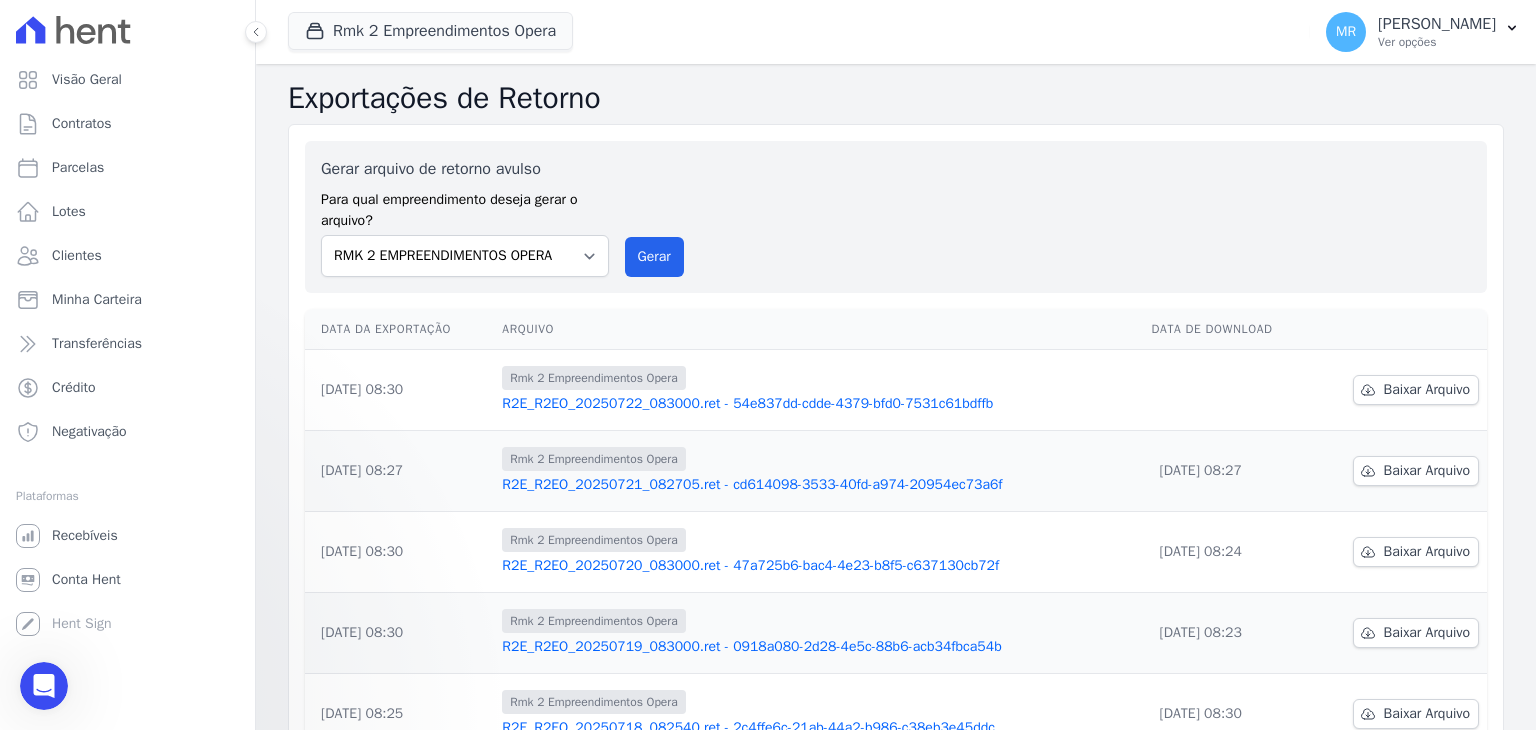 scroll, scrollTop: 0, scrollLeft: 0, axis: both 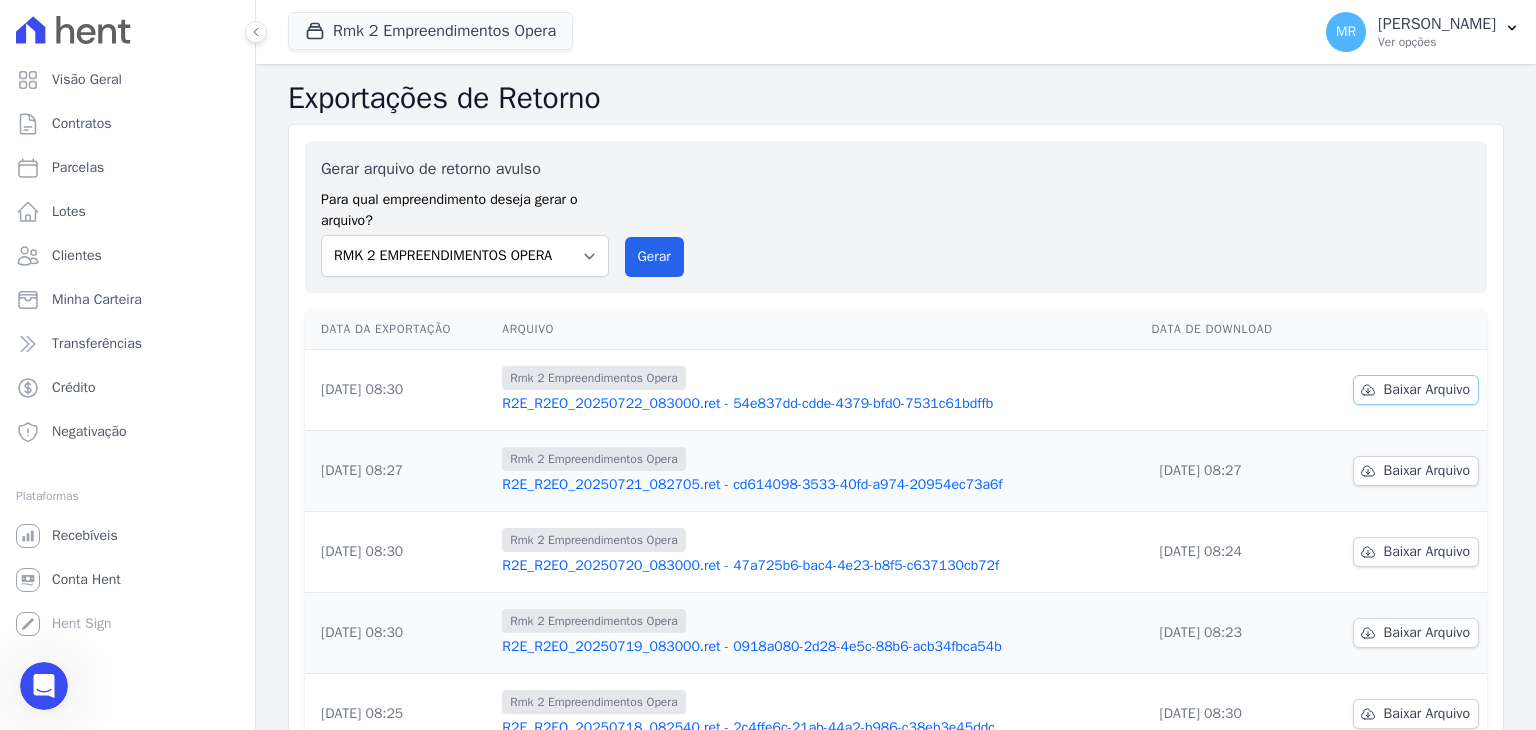 click on "Baixar Arquivo" at bounding box center (1427, 390) 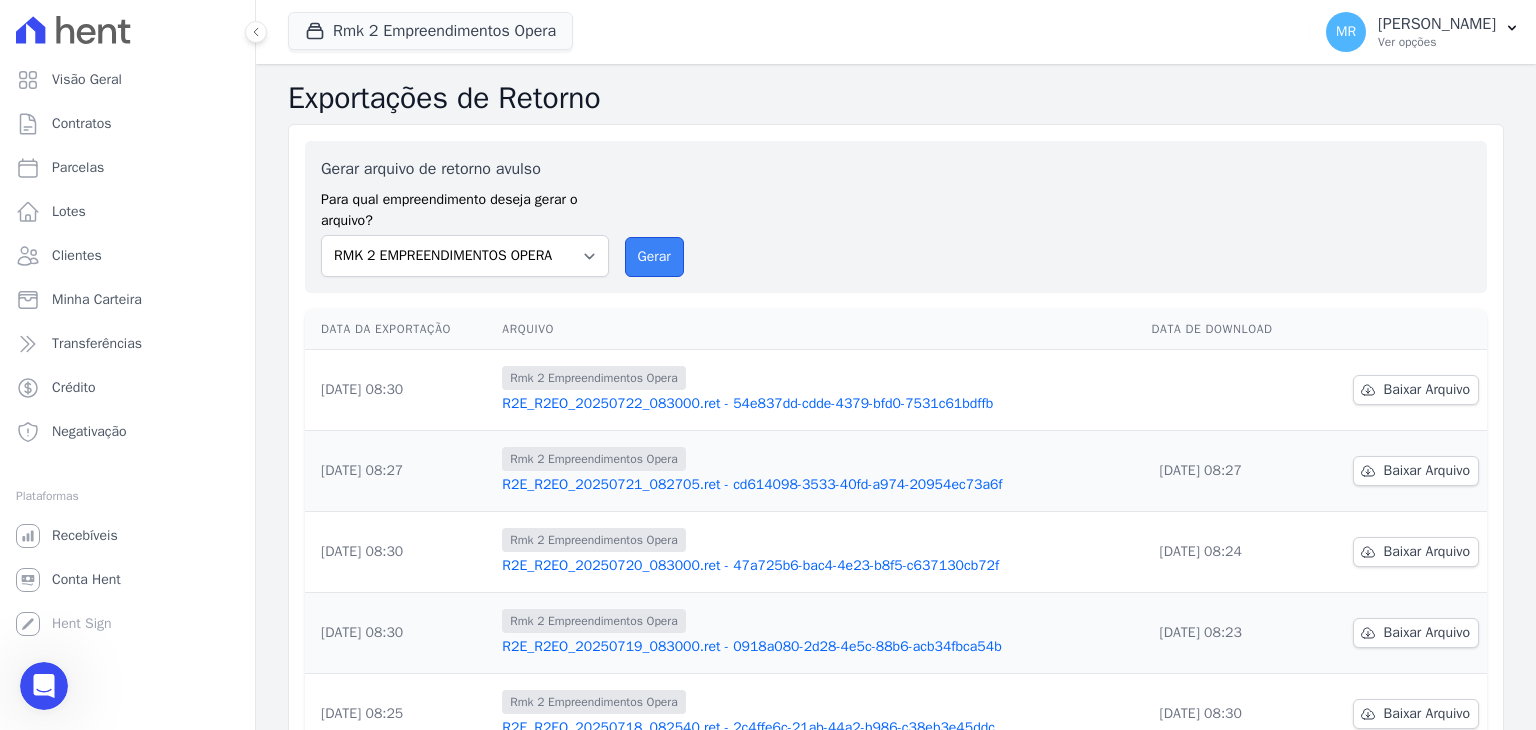click on "Gerar" at bounding box center [654, 257] 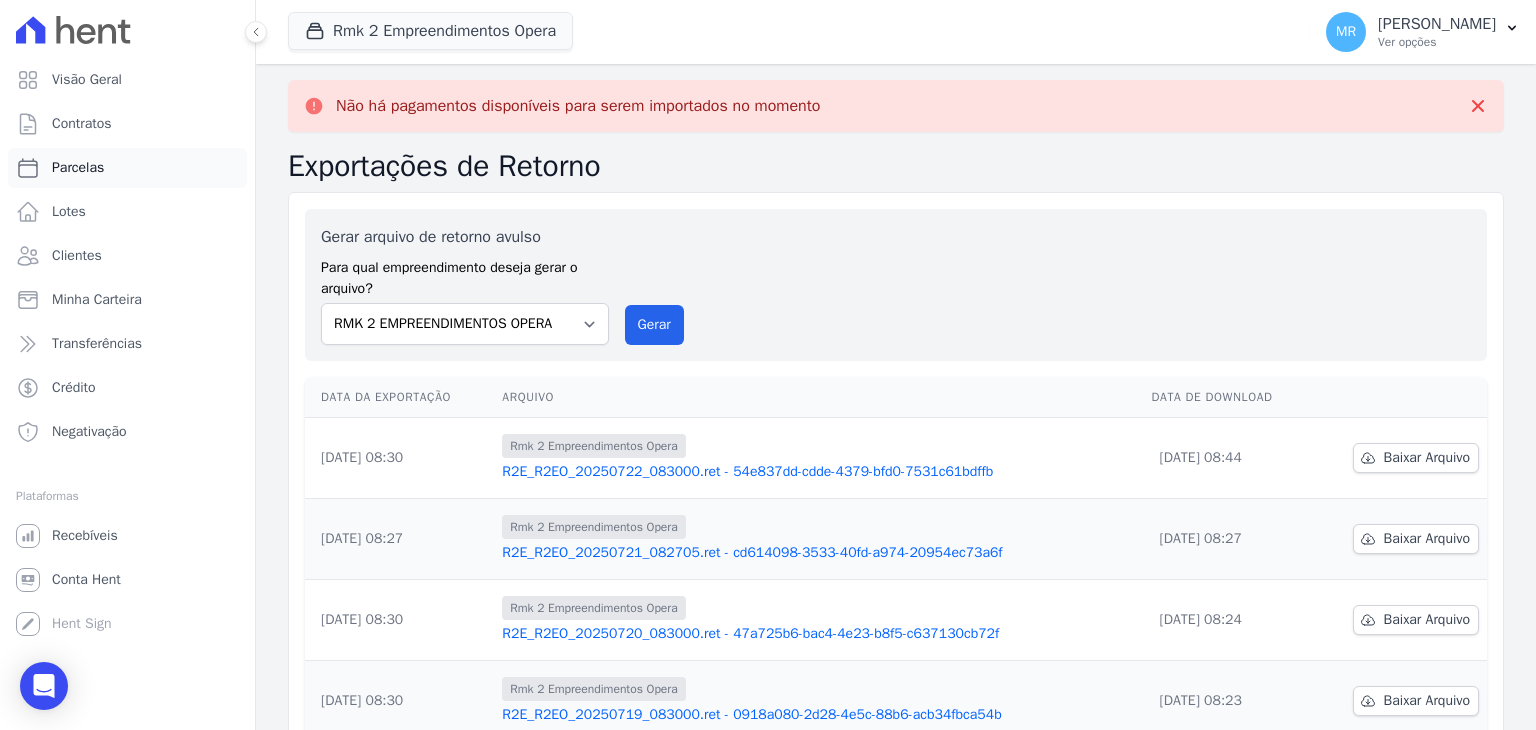 click on "Parcelas" at bounding box center [127, 168] 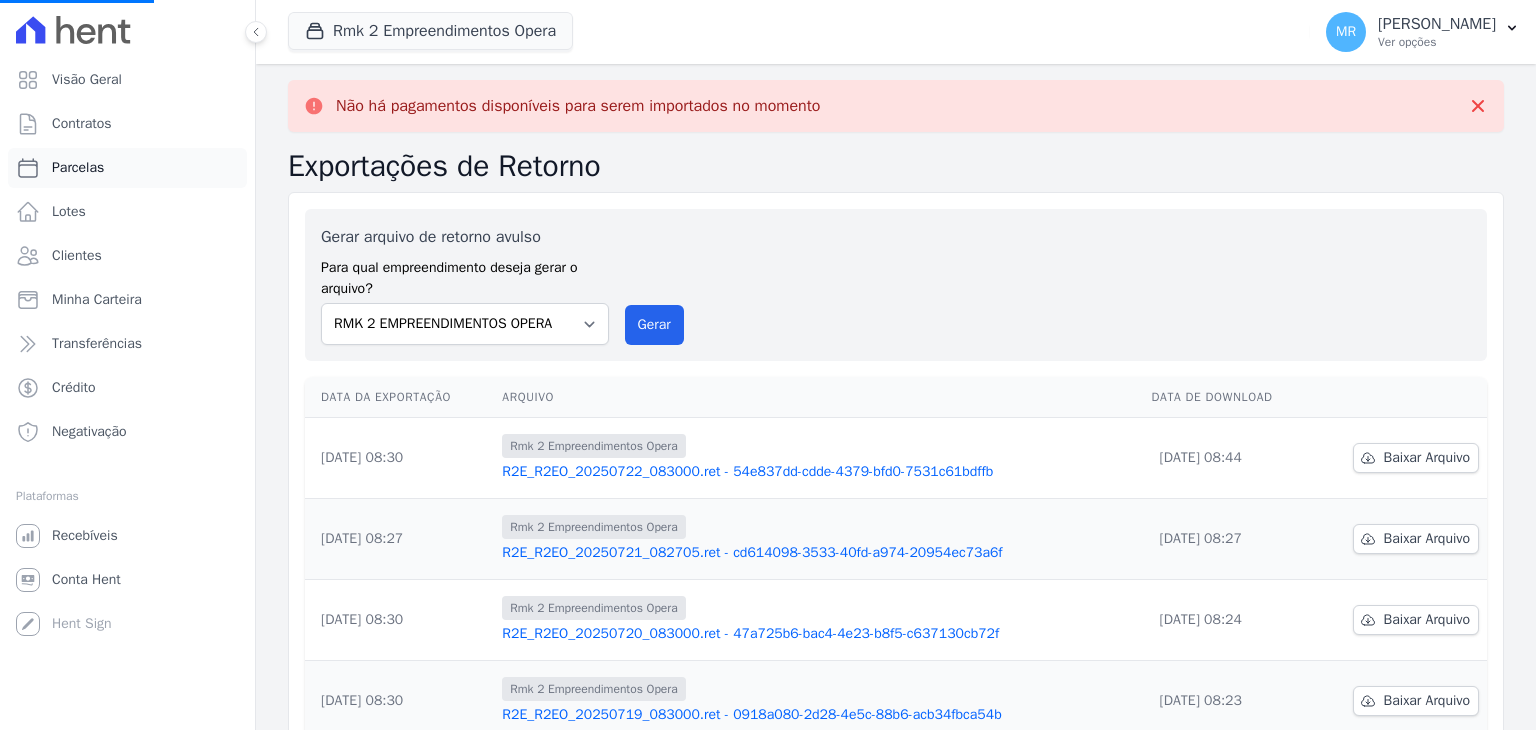 select 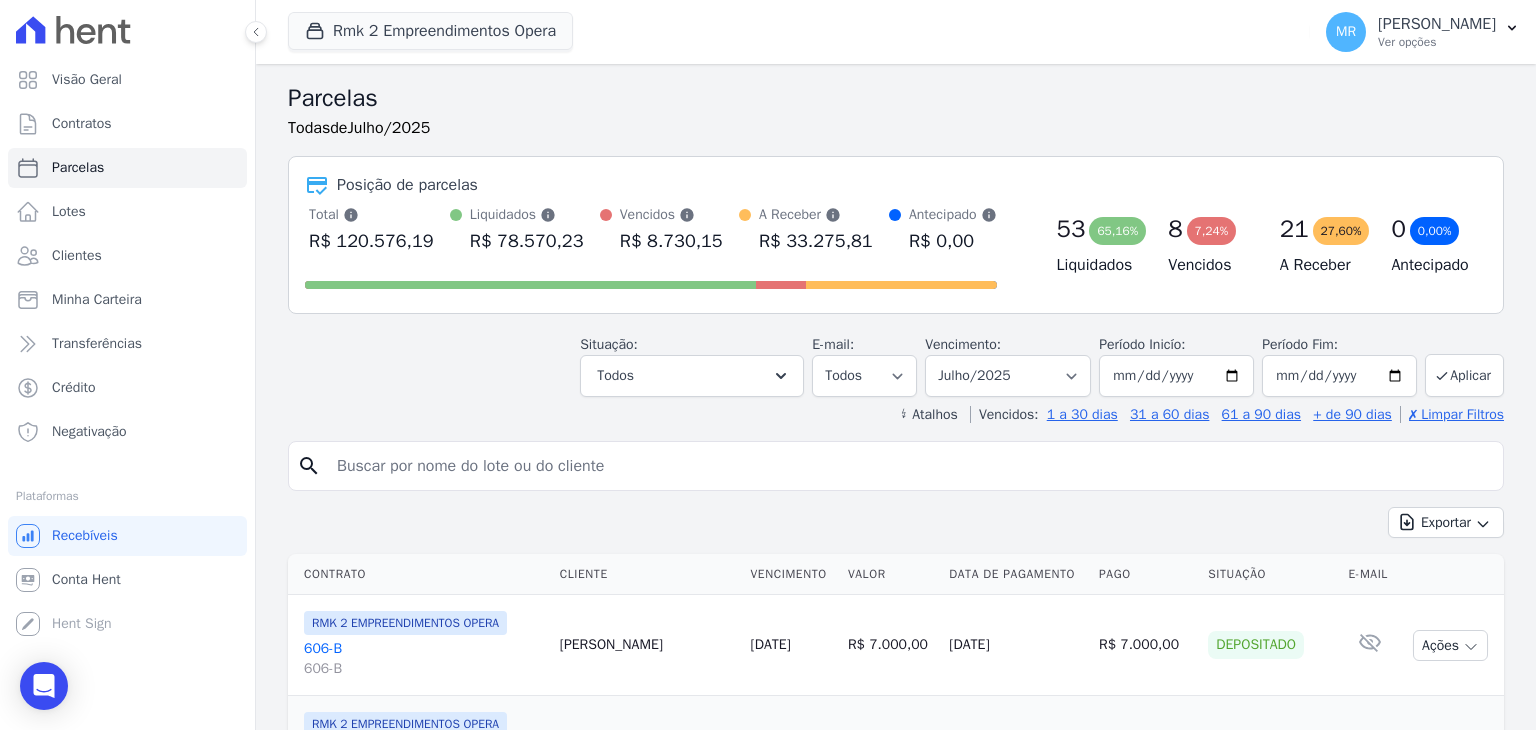 scroll, scrollTop: 100, scrollLeft: 0, axis: vertical 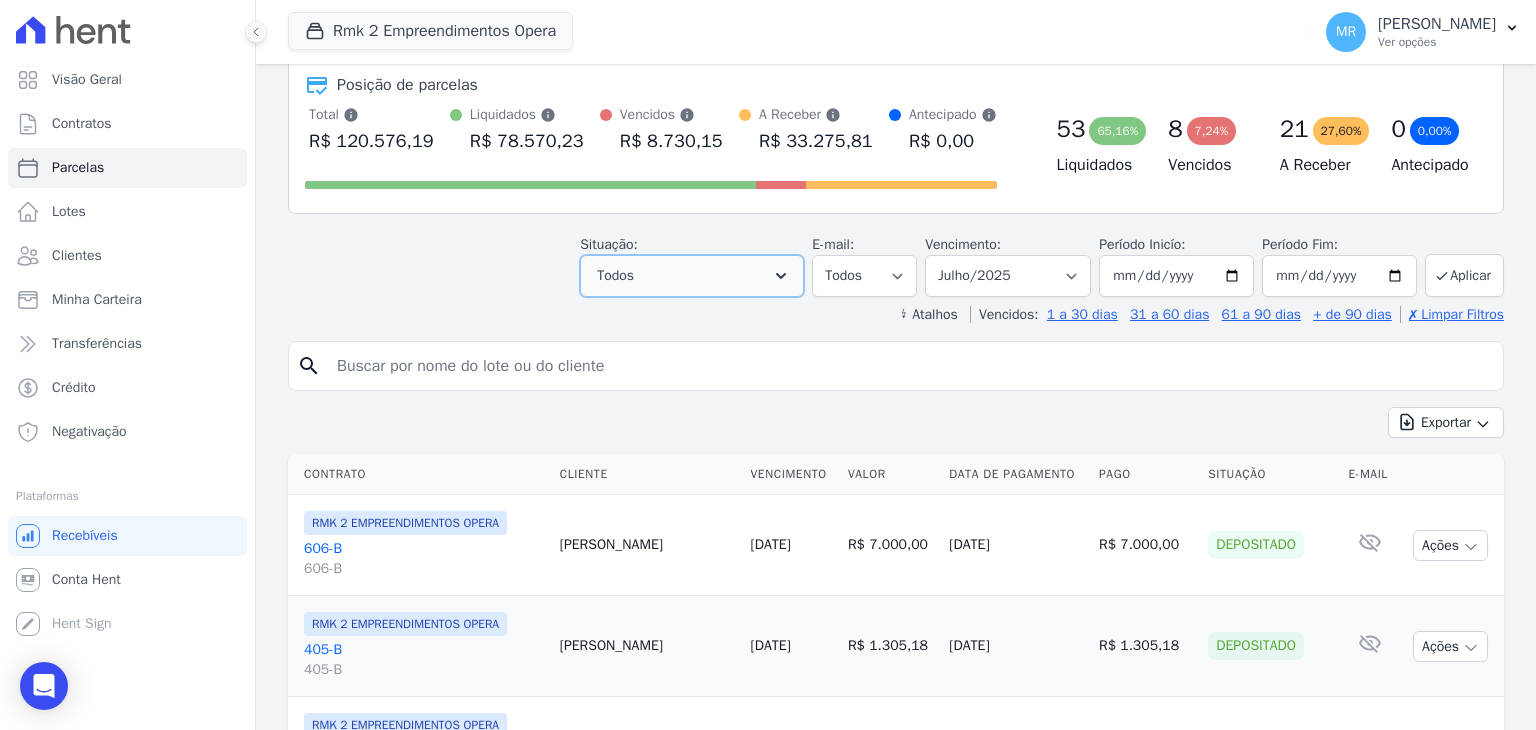 click on "Todos" at bounding box center (692, 276) 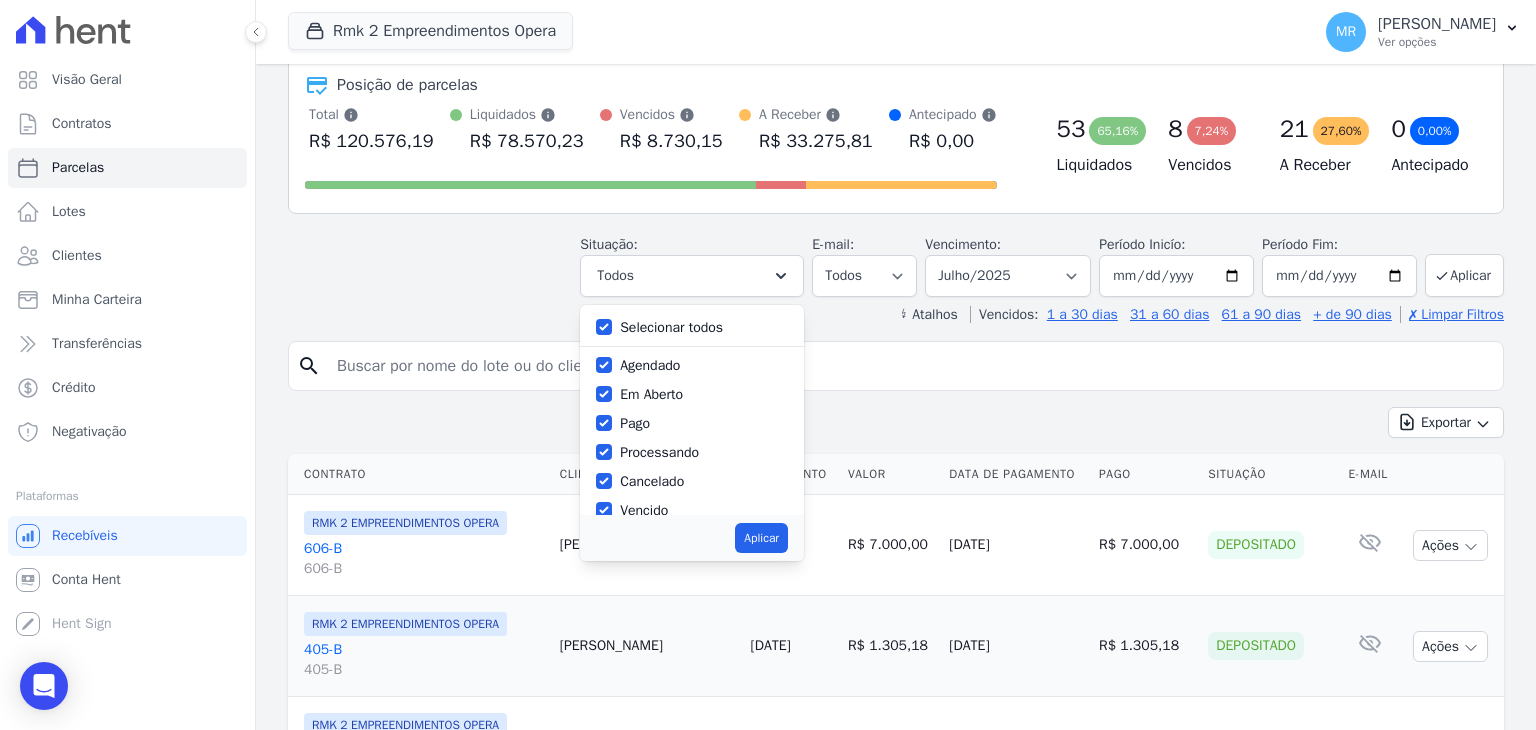click on "Selecionar todos
Agendado
Em Aberto
Pago
Processando
Cancelado
Vencido
Transferindo" at bounding box center (692, 410) 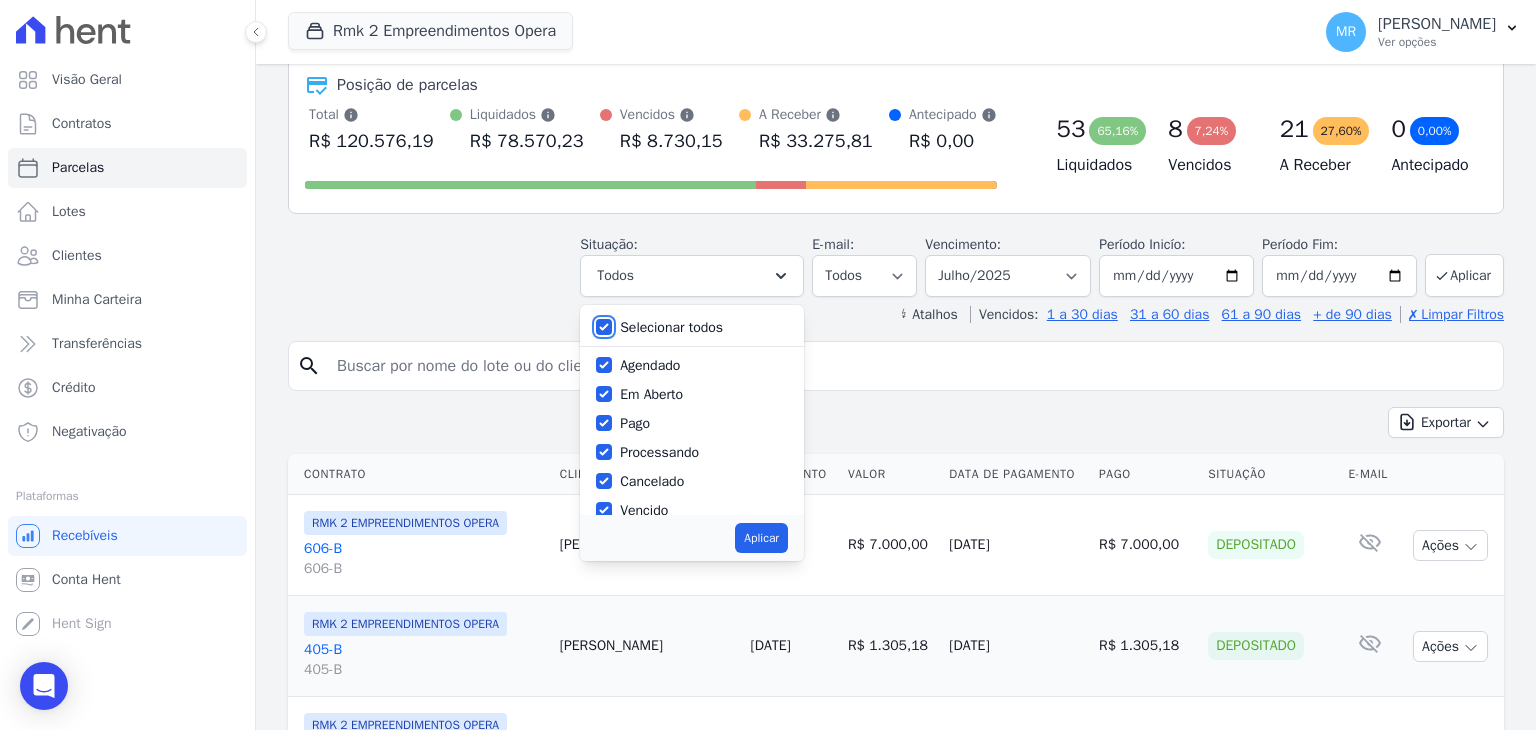 click on "Selecionar todos" at bounding box center (604, 327) 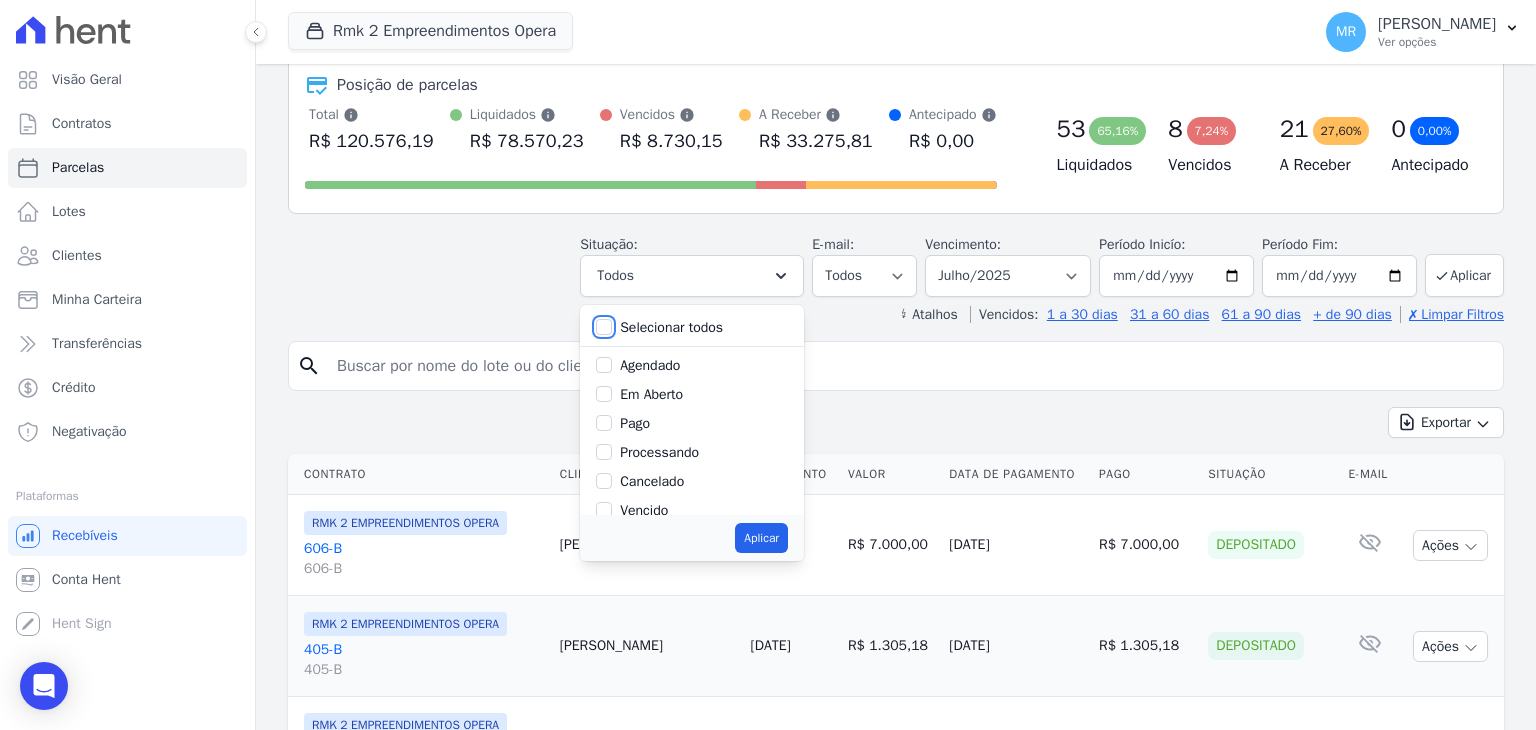 checkbox on "false" 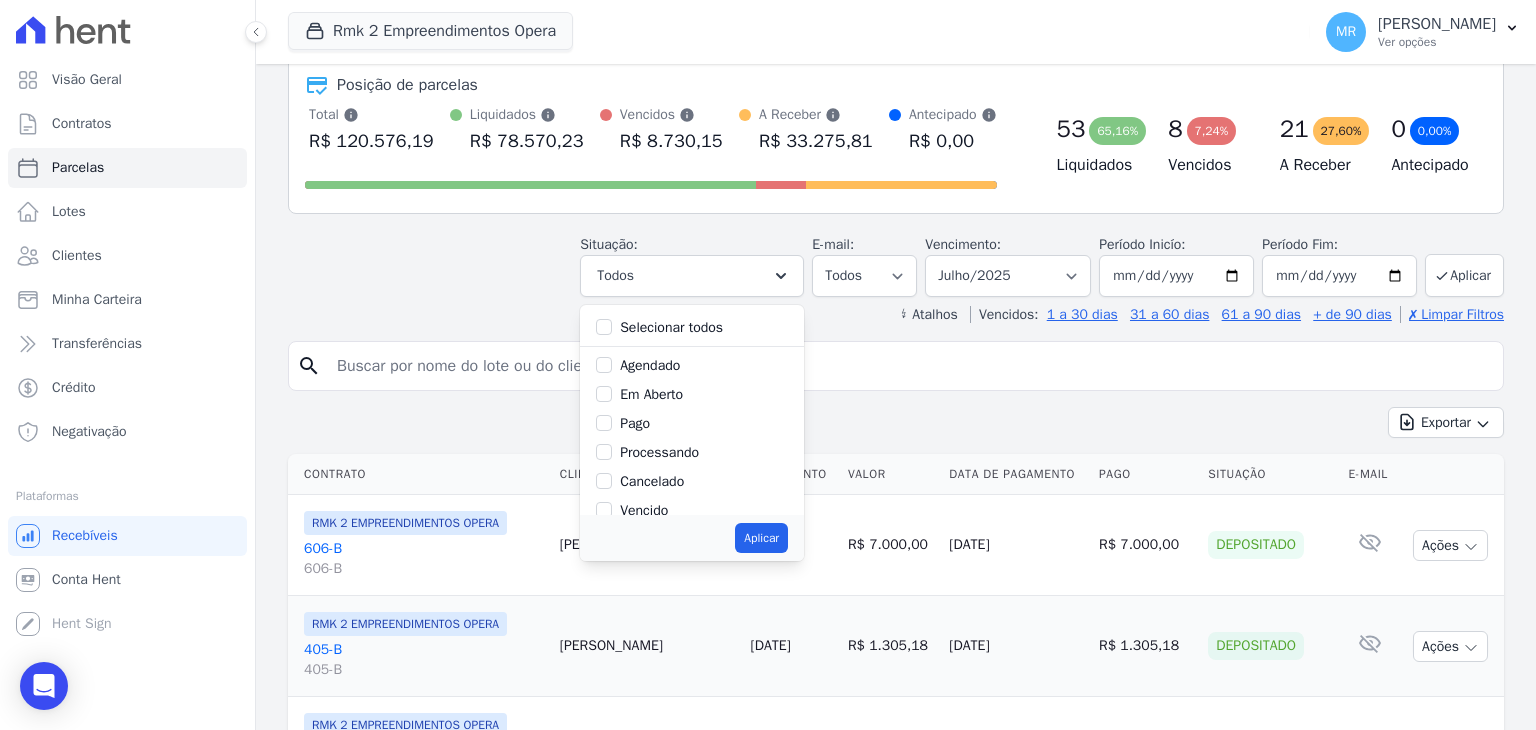 click at bounding box center (604, 423) 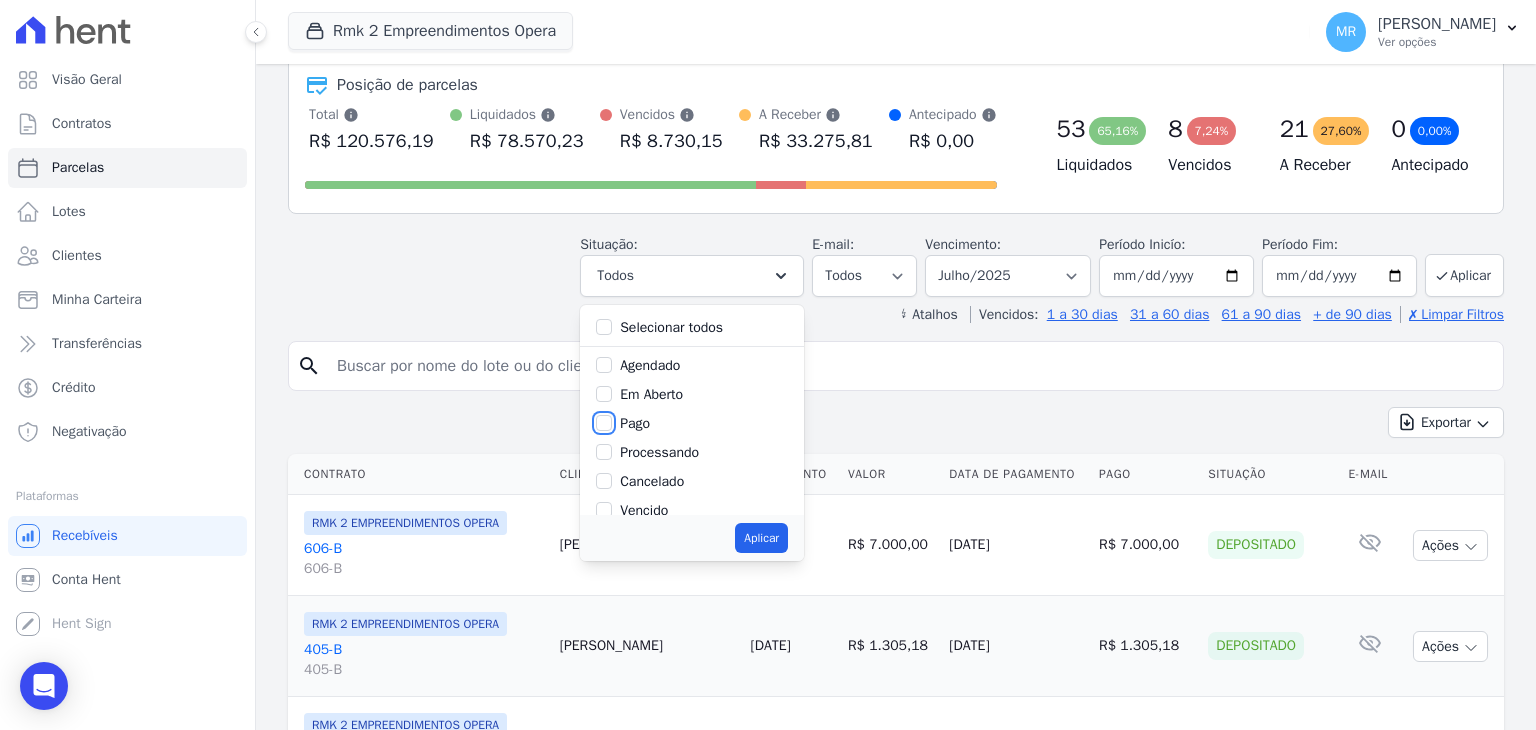 click on "Pago" at bounding box center [604, 423] 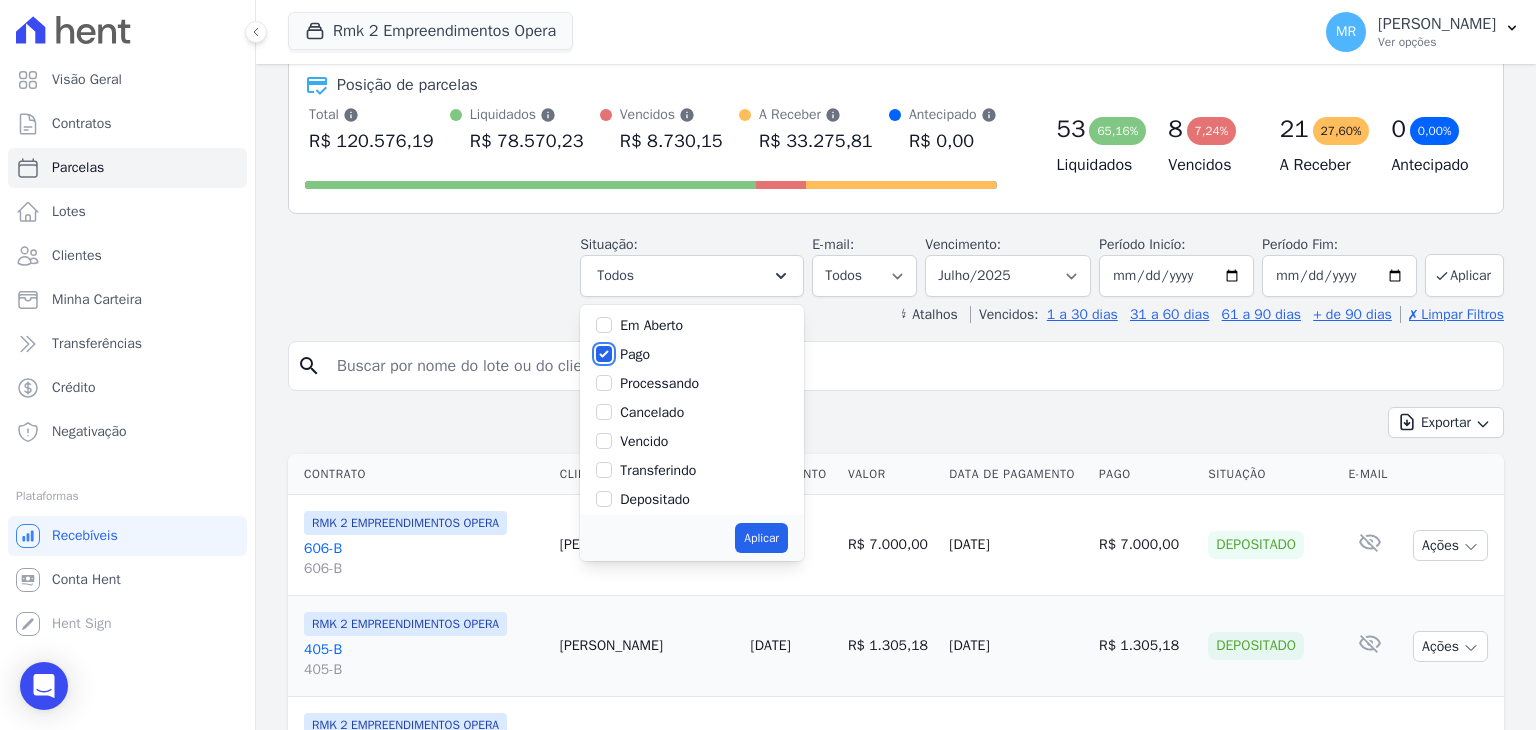 scroll, scrollTop: 100, scrollLeft: 0, axis: vertical 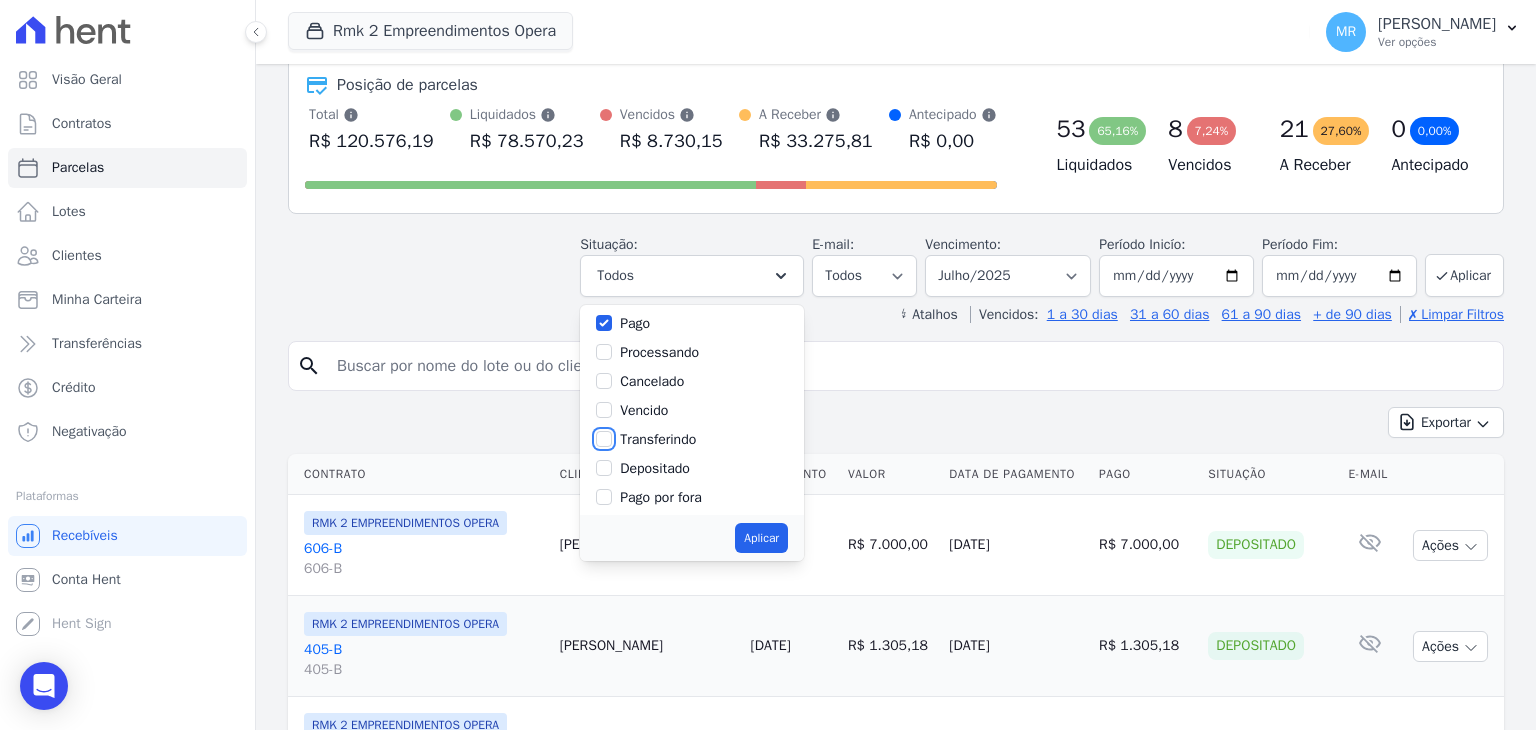 click on "Transferindo" at bounding box center (604, 439) 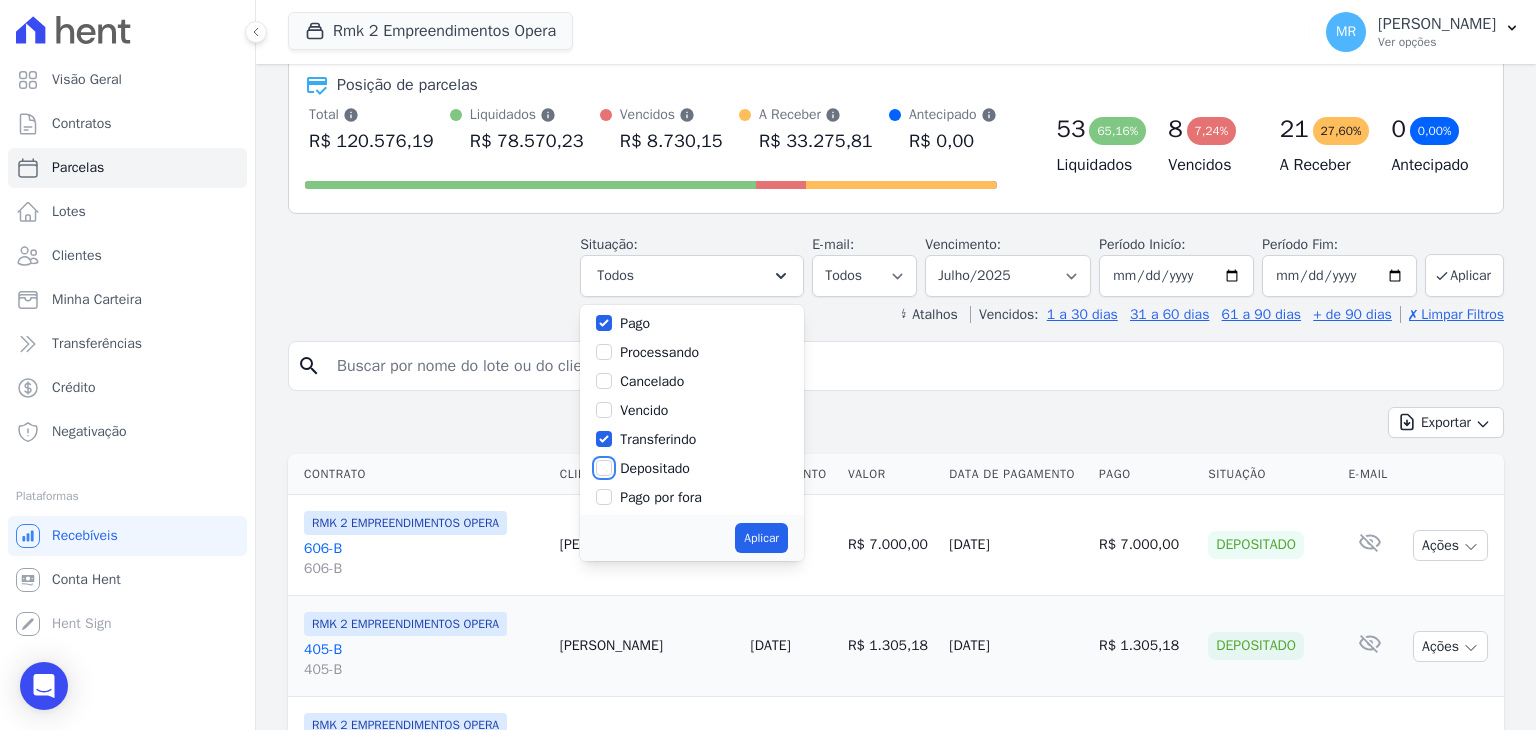 click on "Depositado" at bounding box center [604, 468] 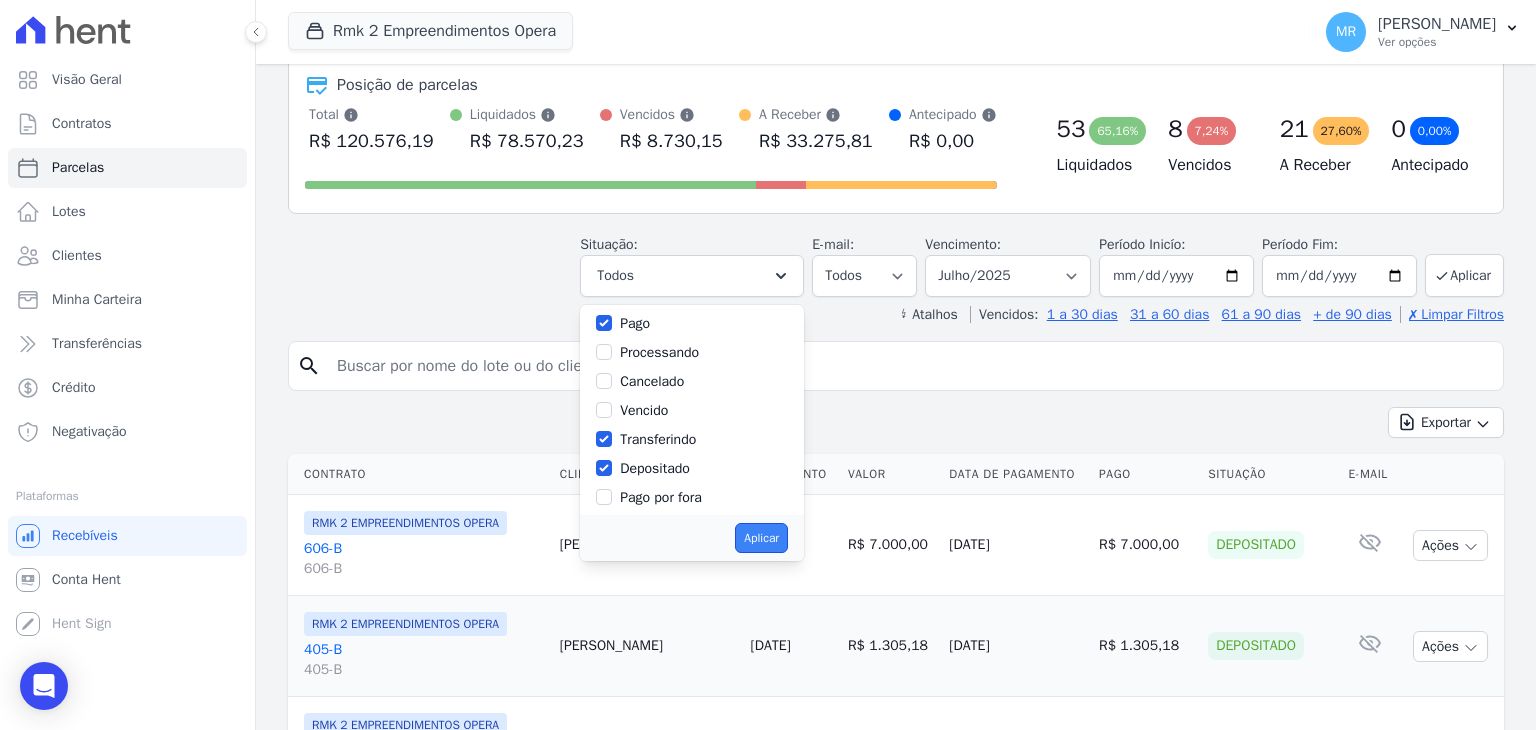 click on "Aplicar" at bounding box center (761, 538) 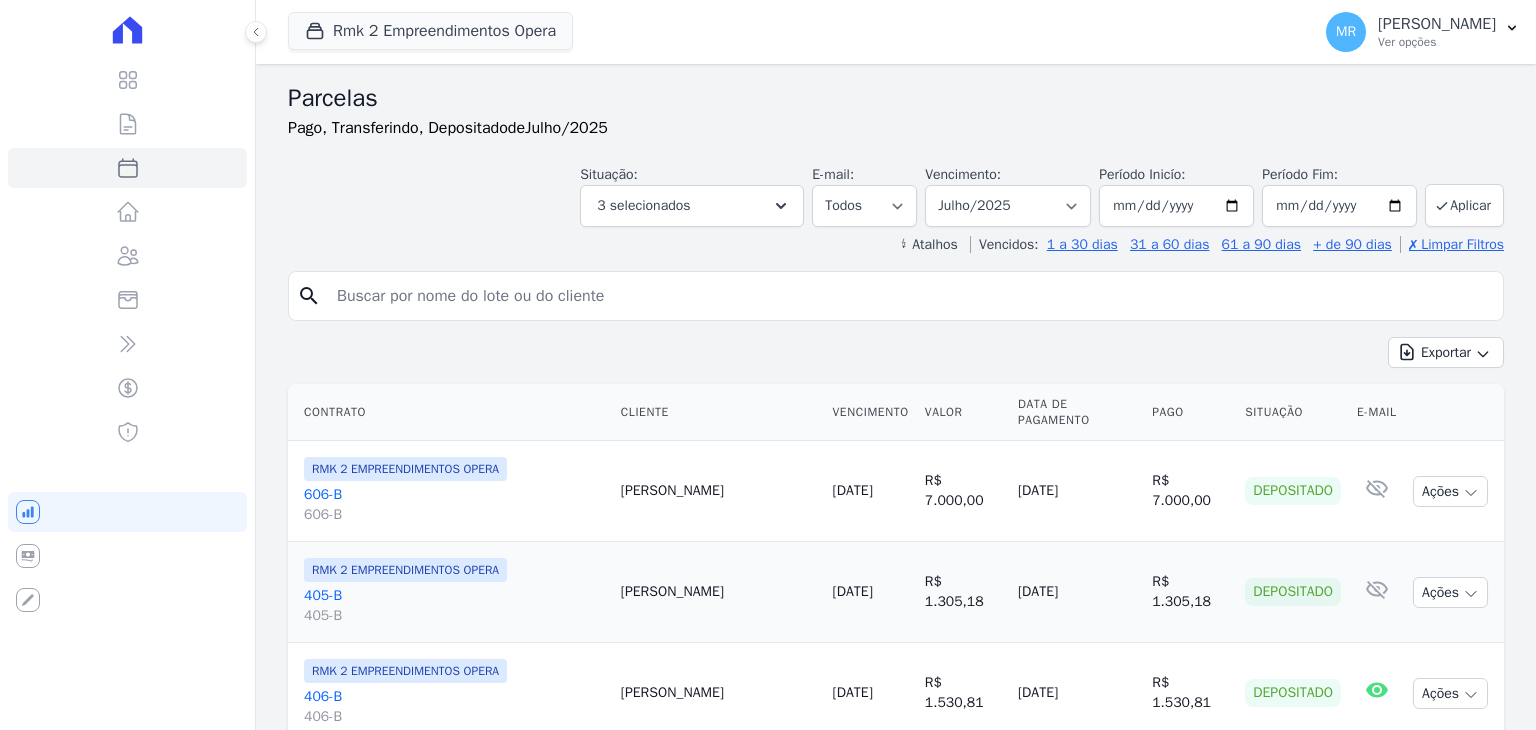 select 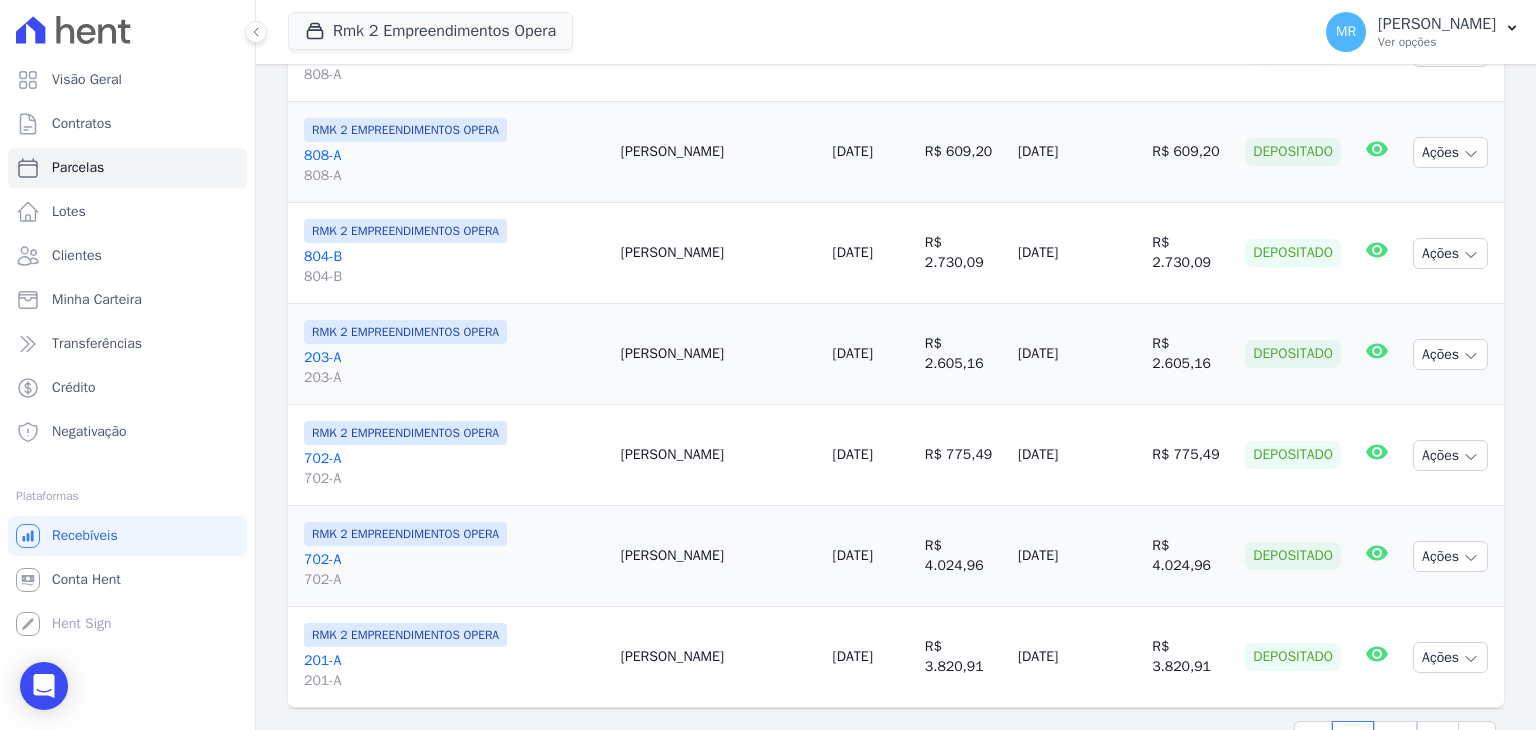 scroll, scrollTop: 2300, scrollLeft: 0, axis: vertical 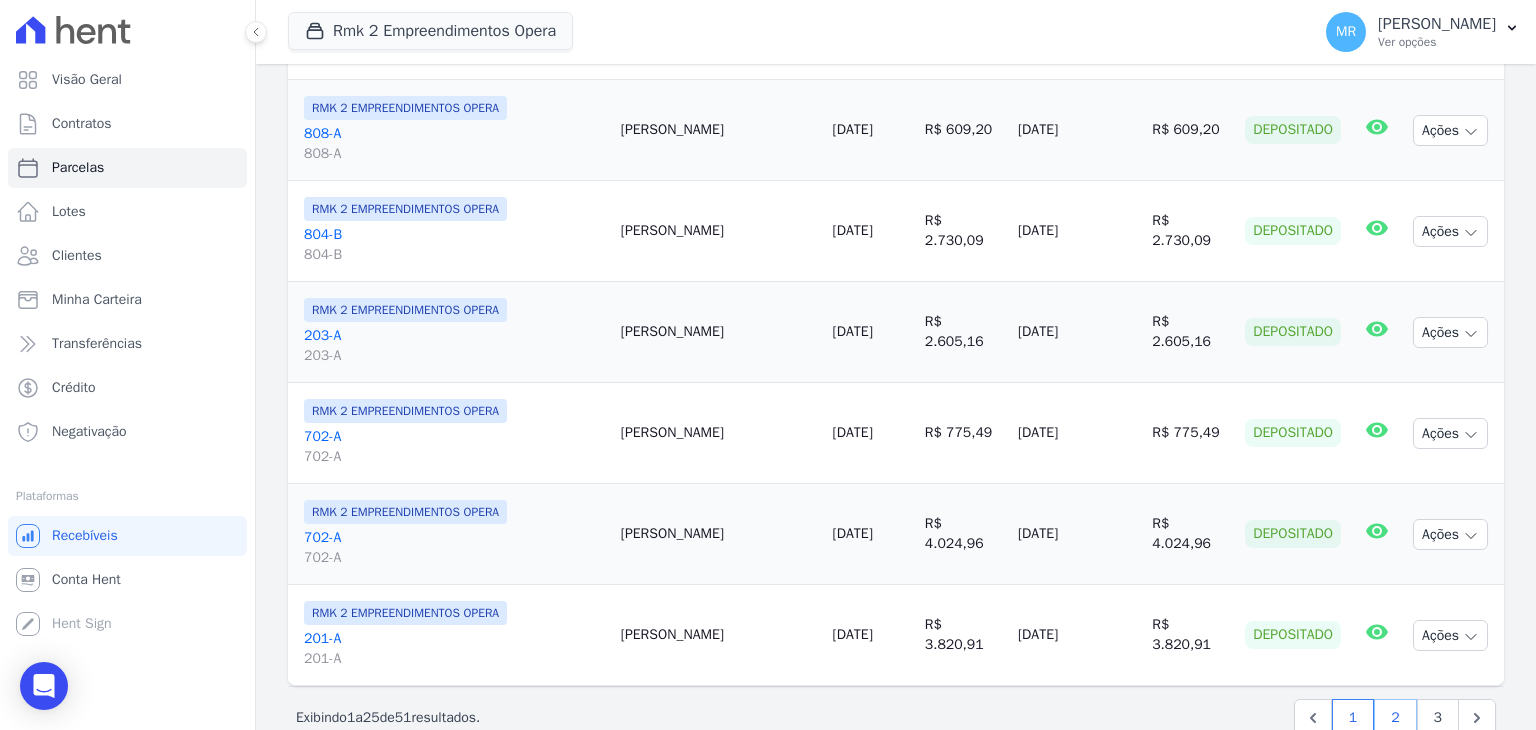 click on "2" at bounding box center (1395, 718) 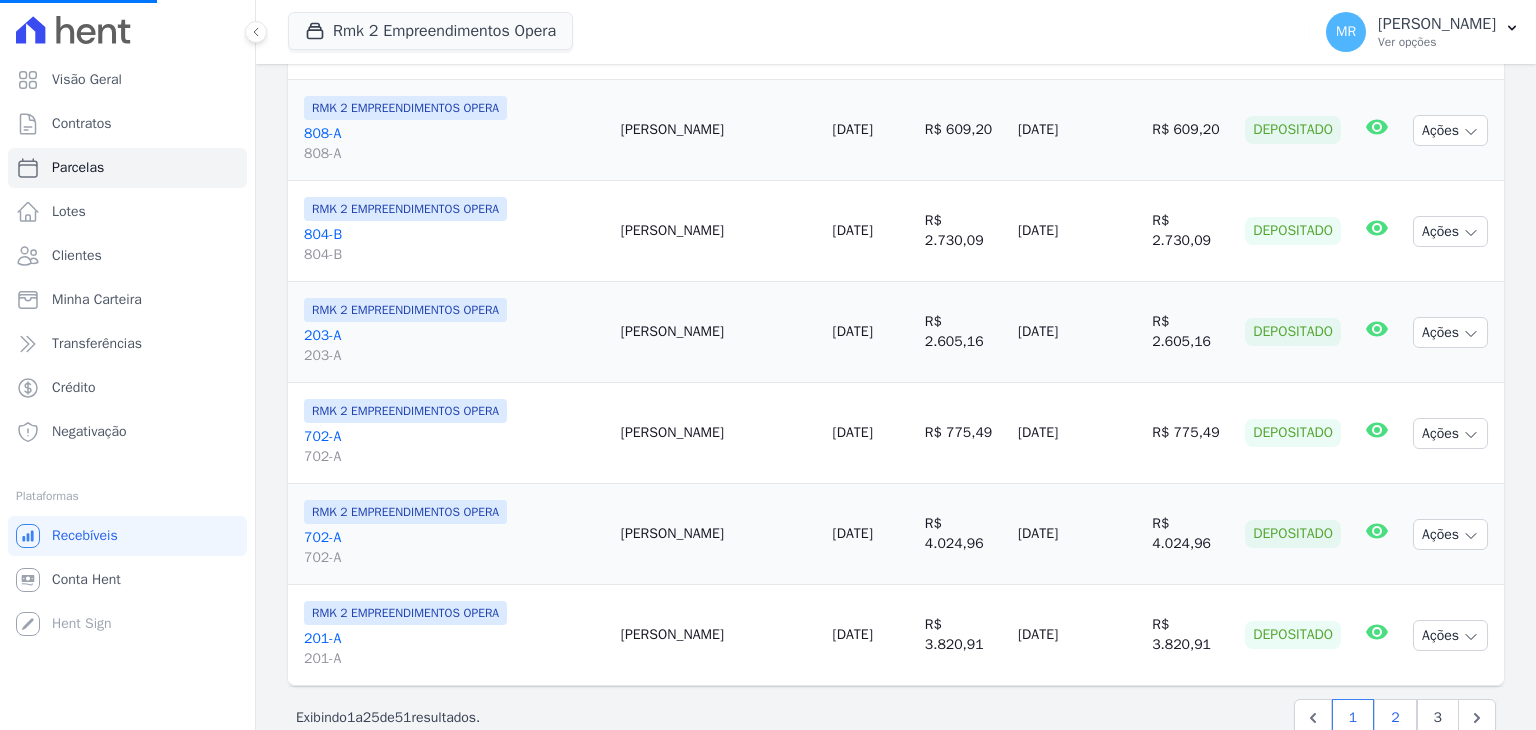 select 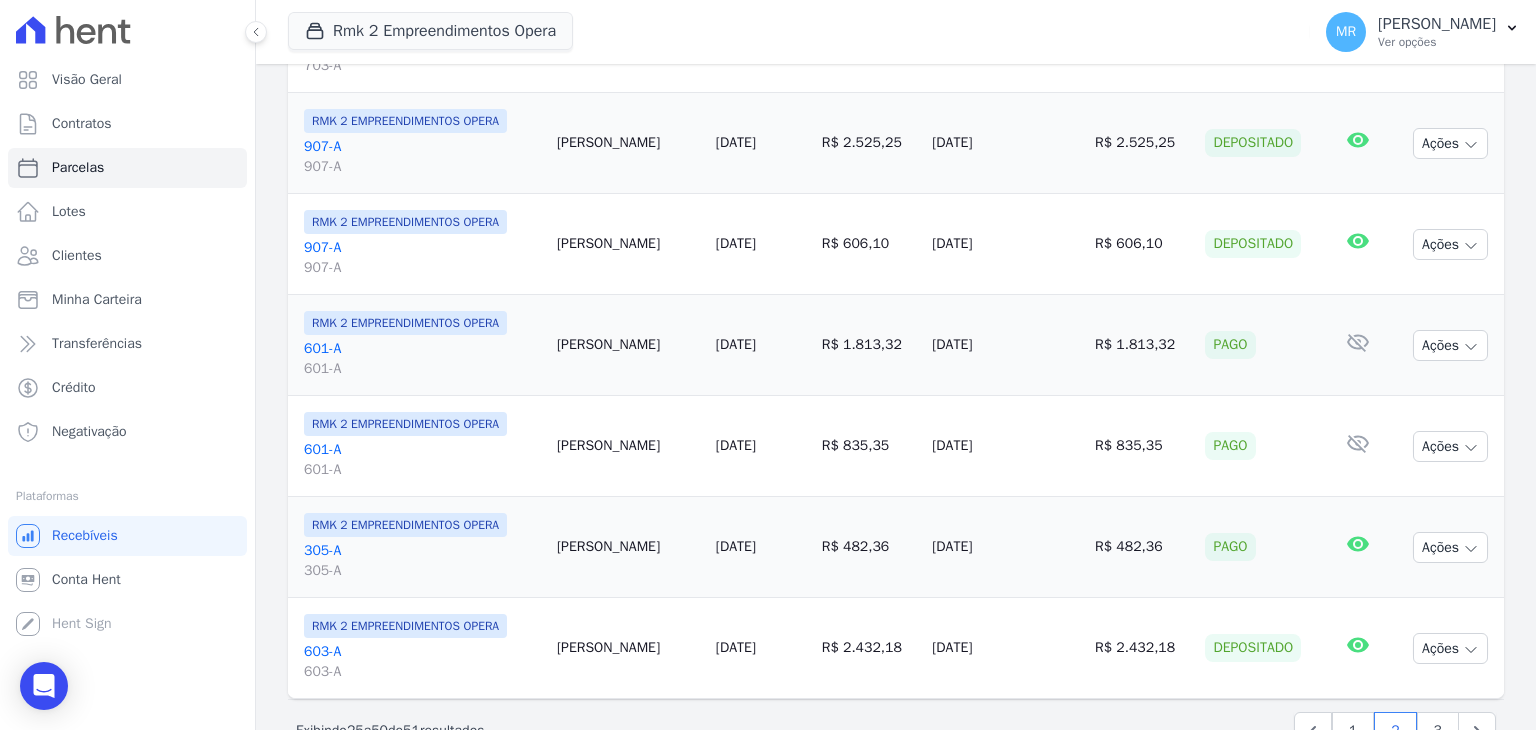scroll, scrollTop: 2300, scrollLeft: 0, axis: vertical 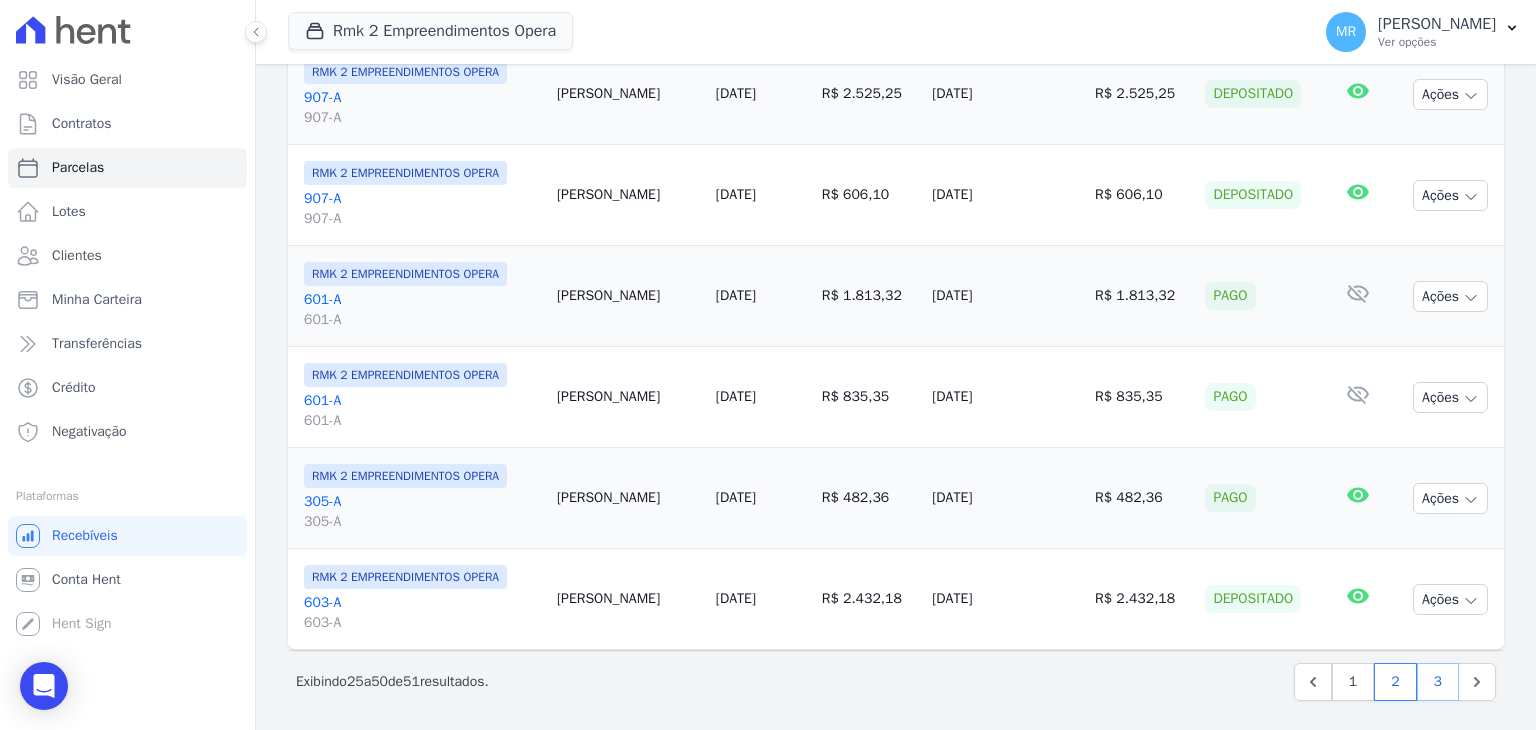 click on "3" at bounding box center [1438, 682] 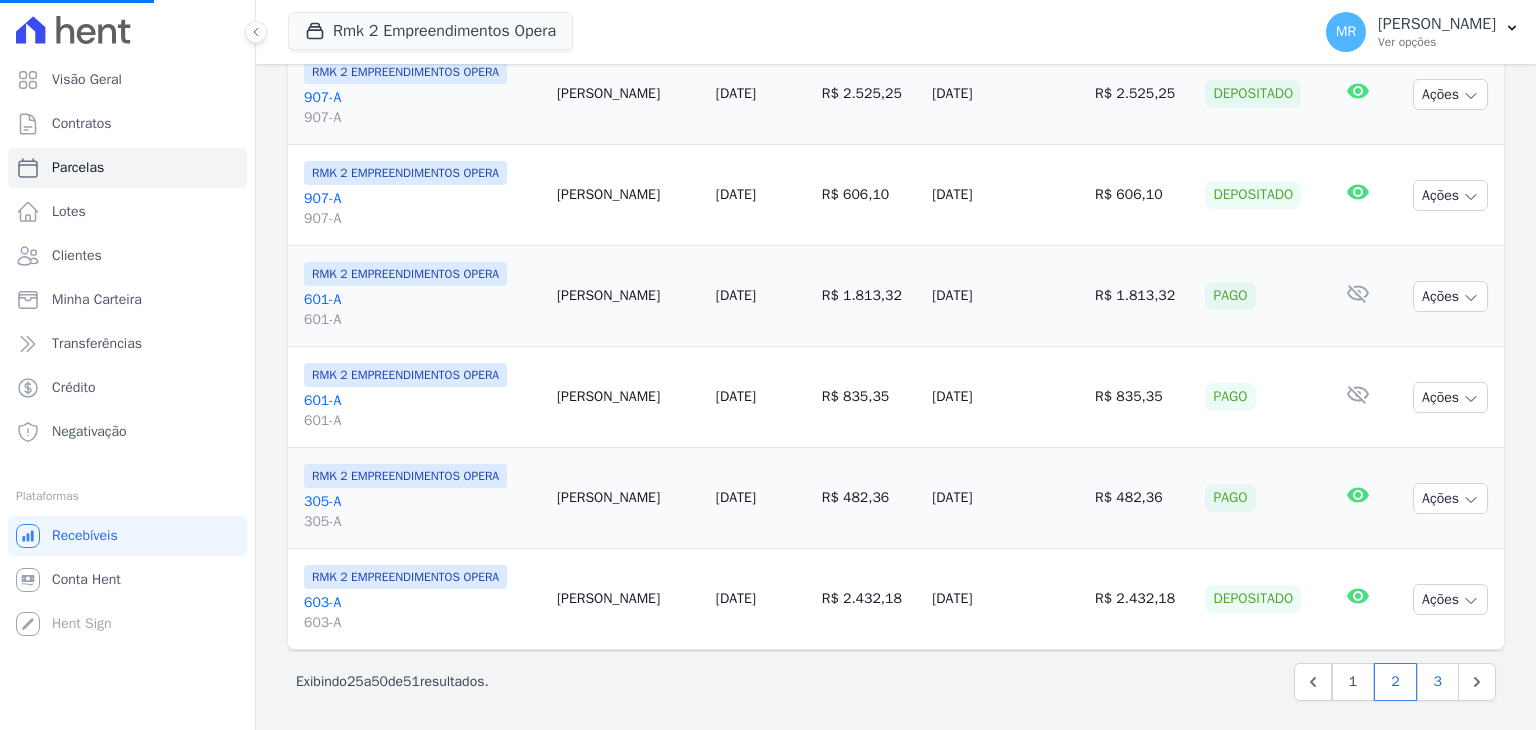 select 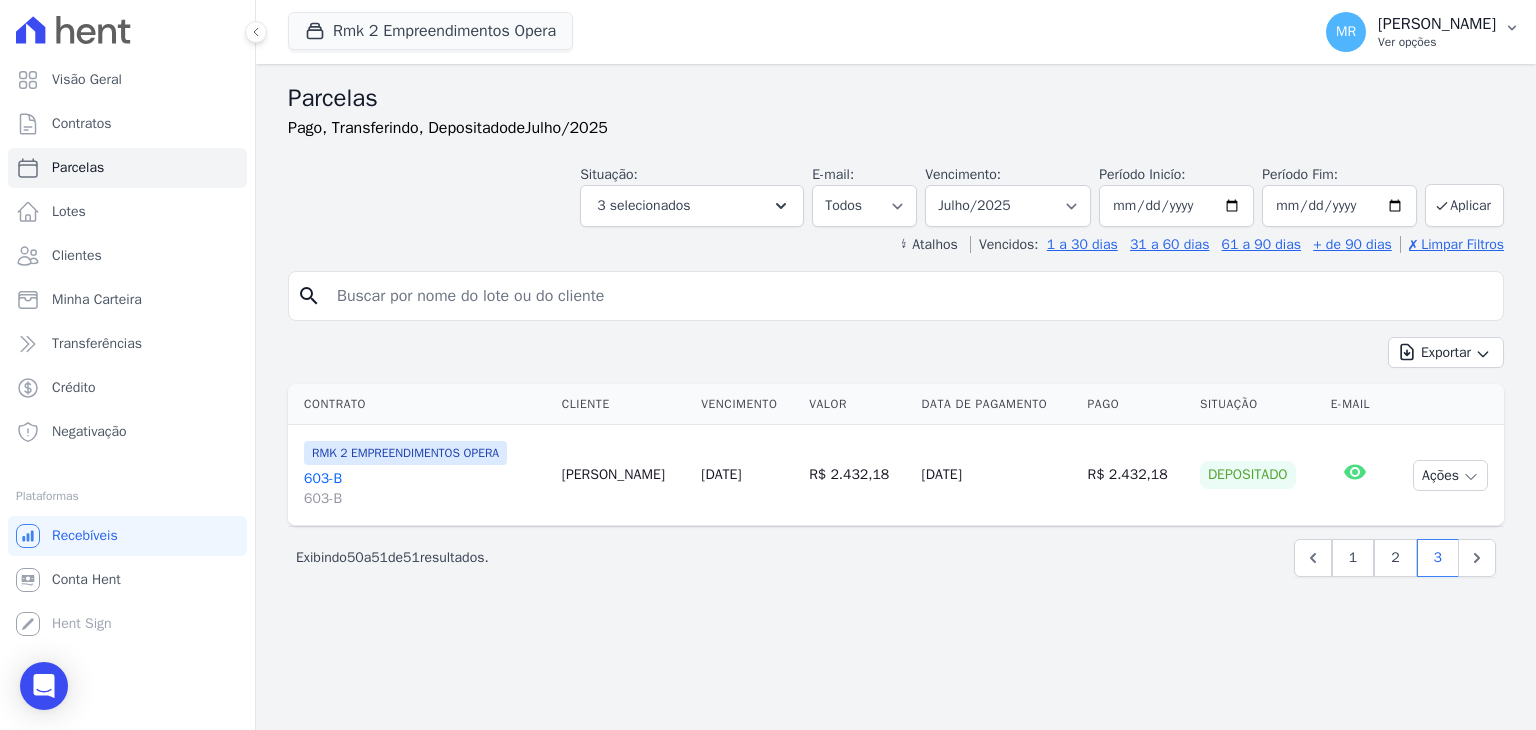click on "MR" at bounding box center (1346, 32) 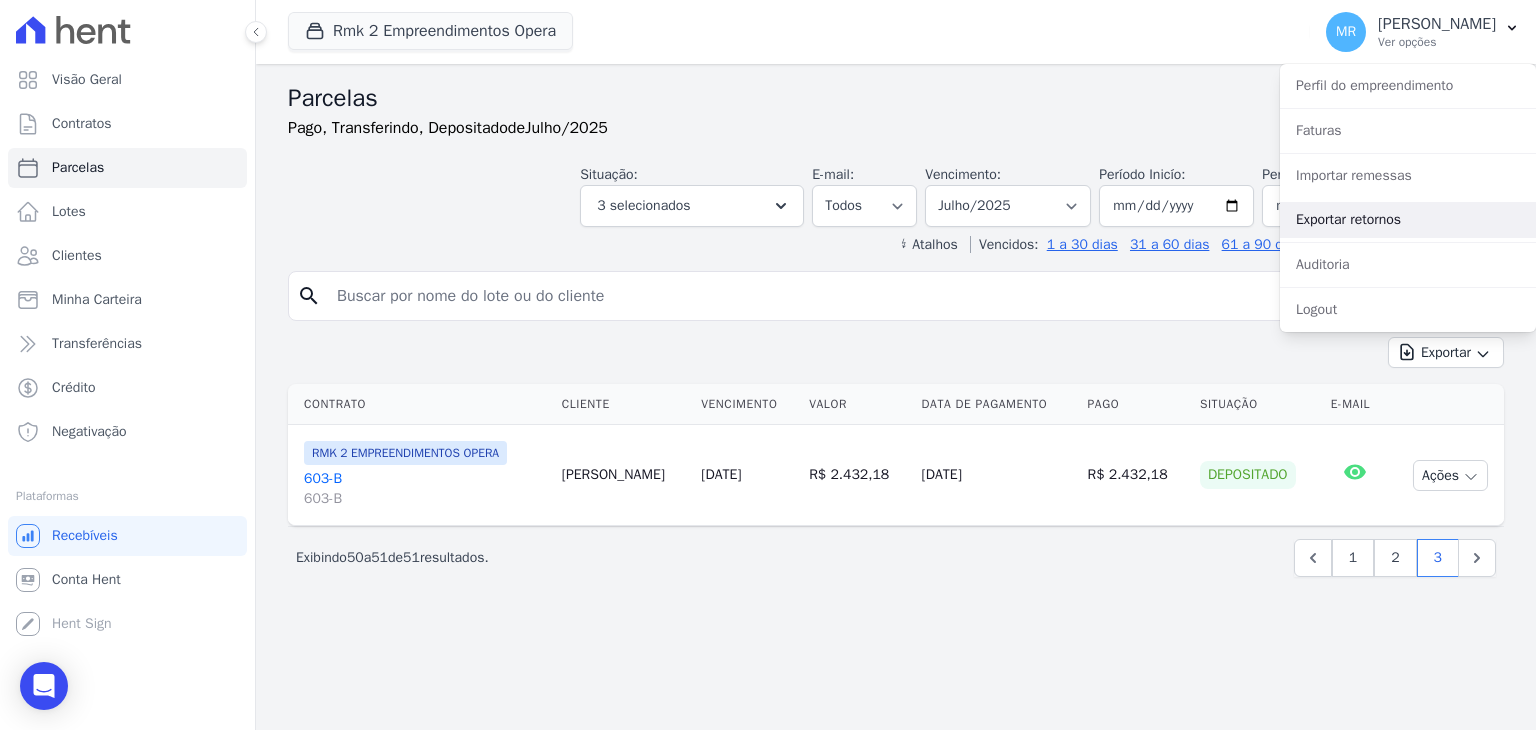 click on "Exportar retornos" at bounding box center (1408, 220) 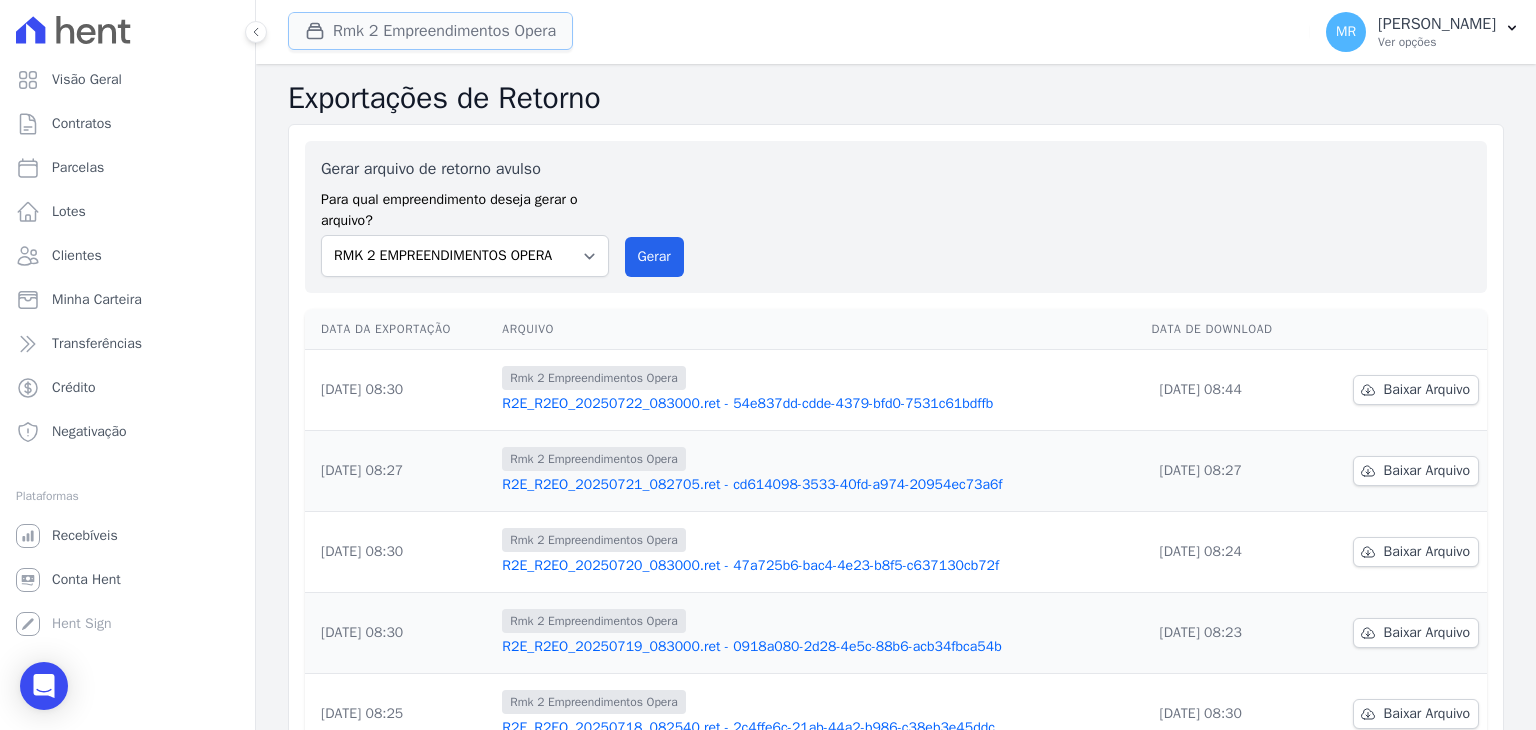 click on "Rmk 2 Empreendimentos Opera" at bounding box center (430, 31) 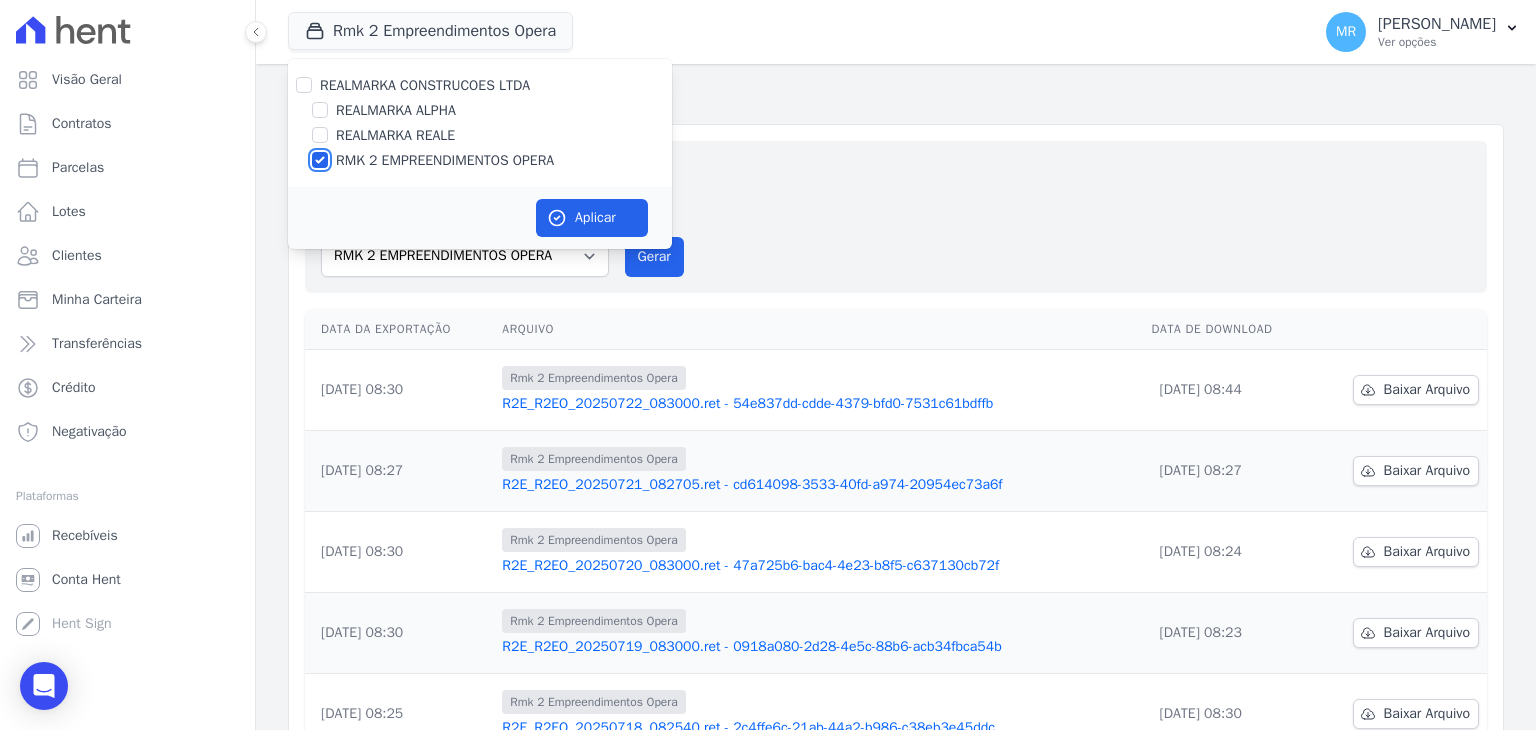 click on "RMK 2 EMPREENDIMENTOS OPERA" at bounding box center [320, 160] 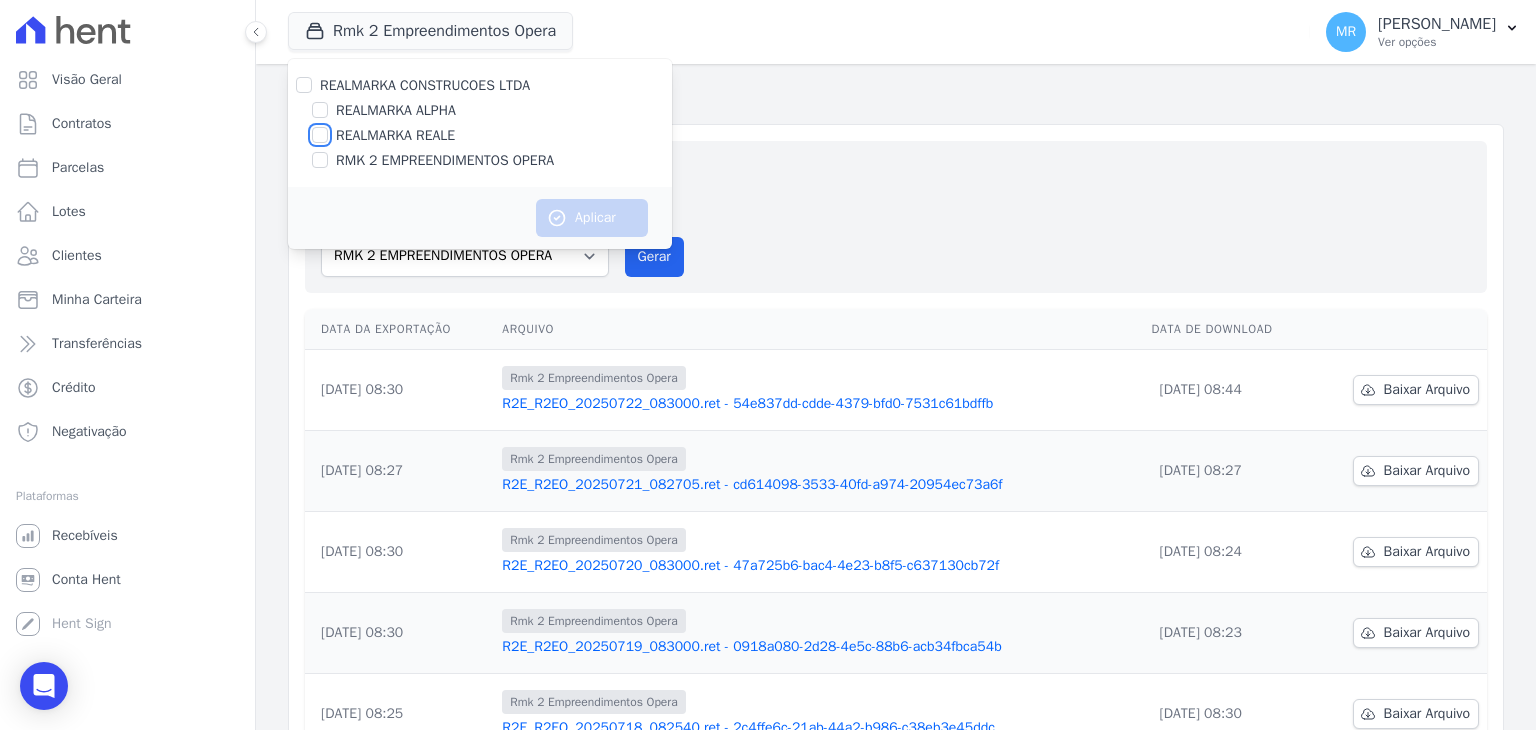 click on "REALMARKA REALE" at bounding box center (320, 135) 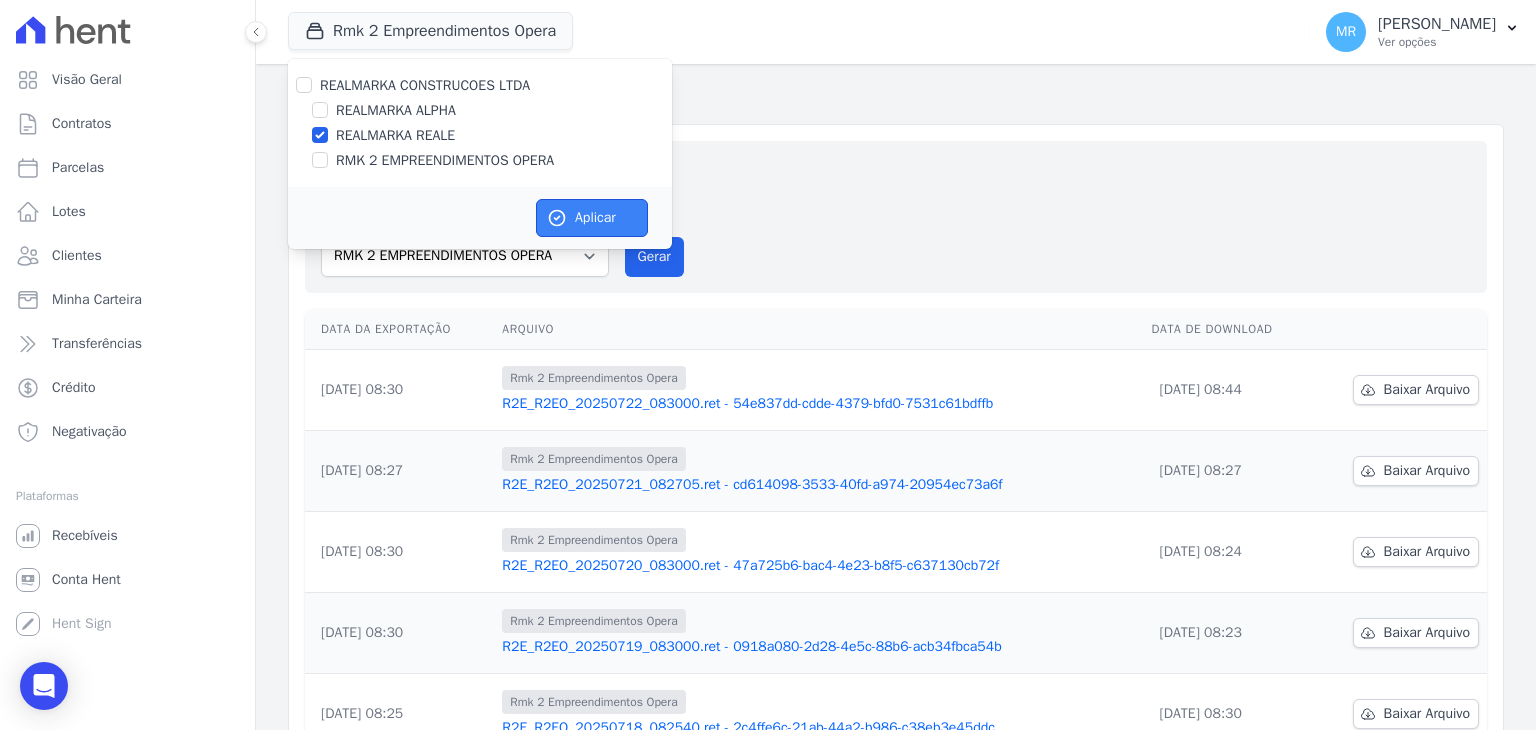 click on "Aplicar" at bounding box center (592, 218) 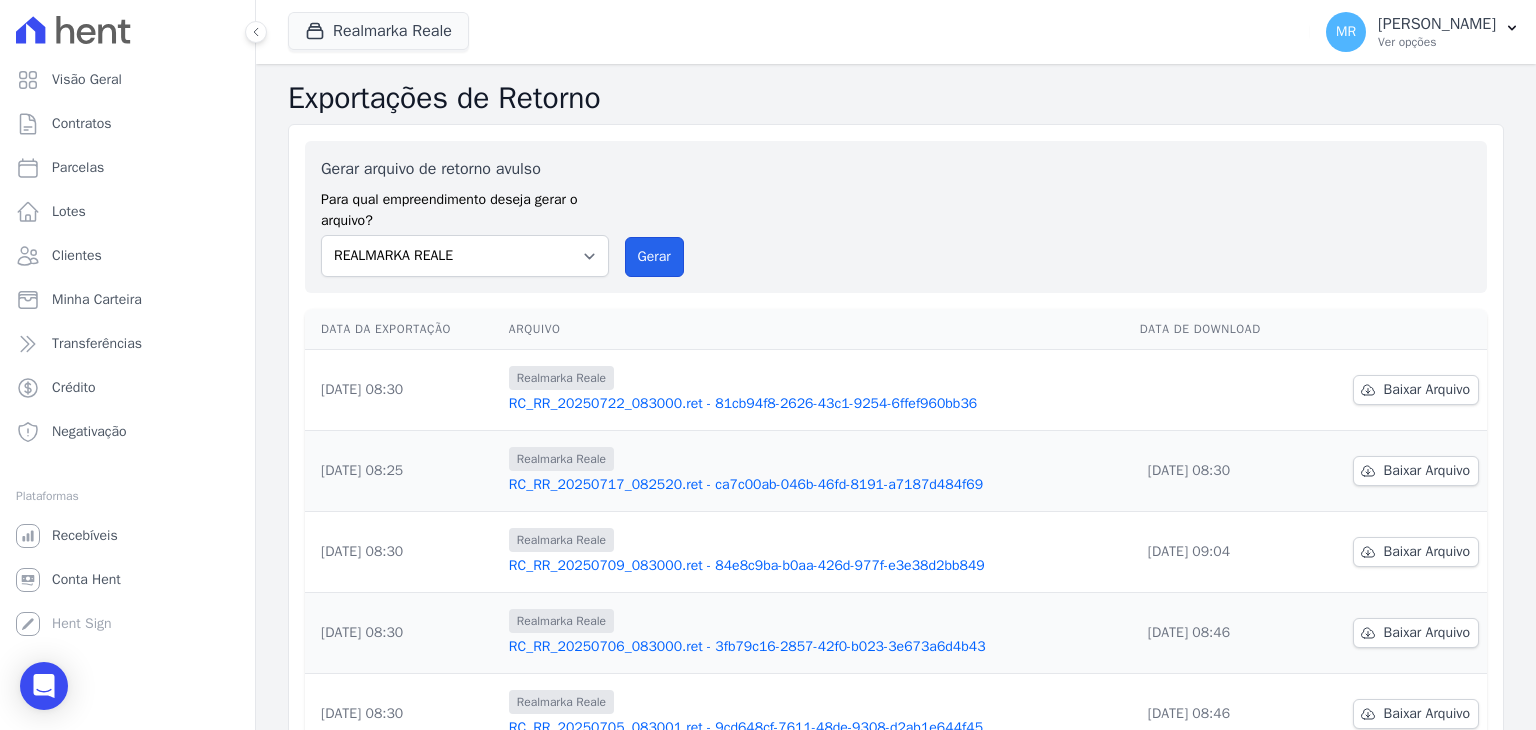 click on "Gerar" at bounding box center (654, 257) 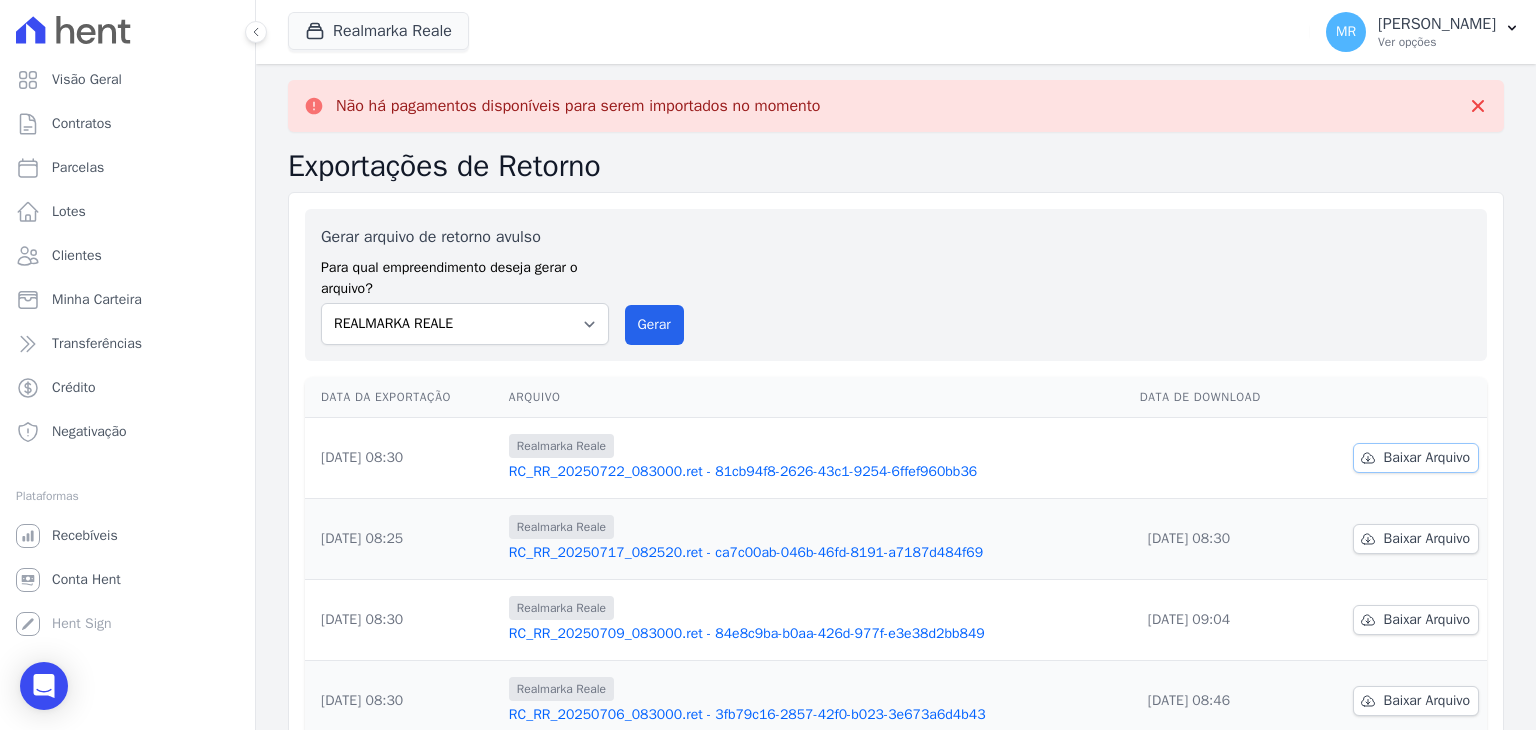 click on "Baixar Arquivo" at bounding box center [1427, 458] 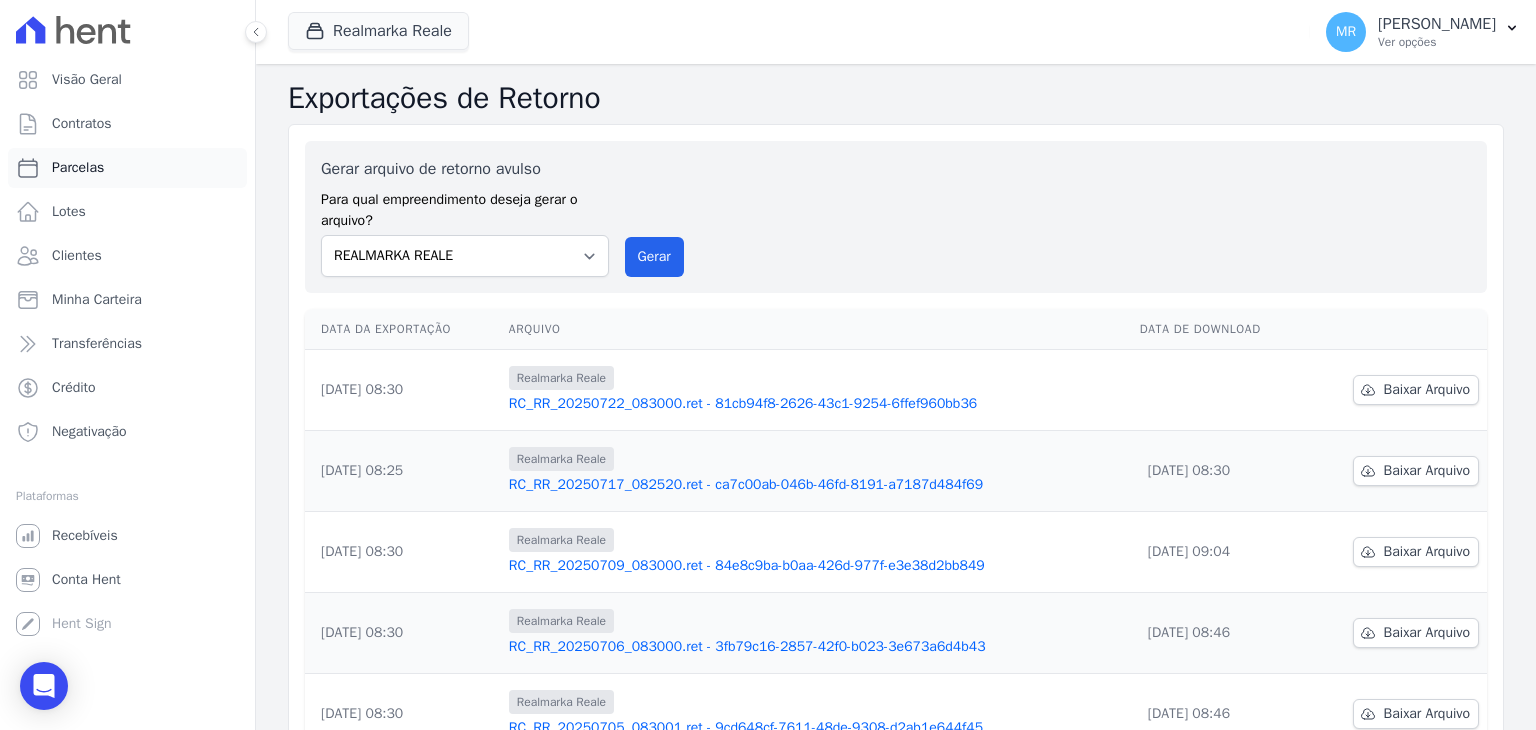 click on "Parcelas" at bounding box center [127, 168] 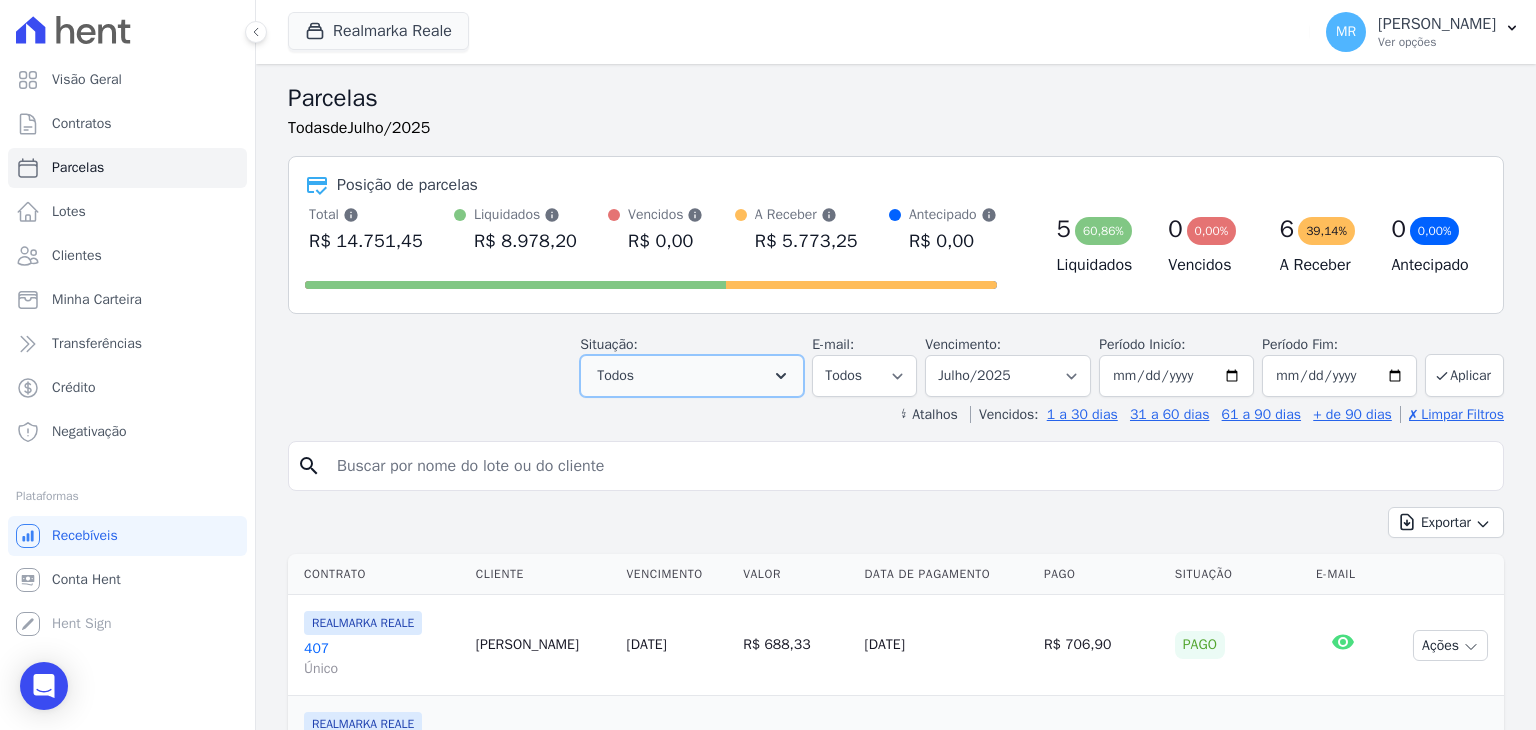 click on "Todos" at bounding box center (692, 376) 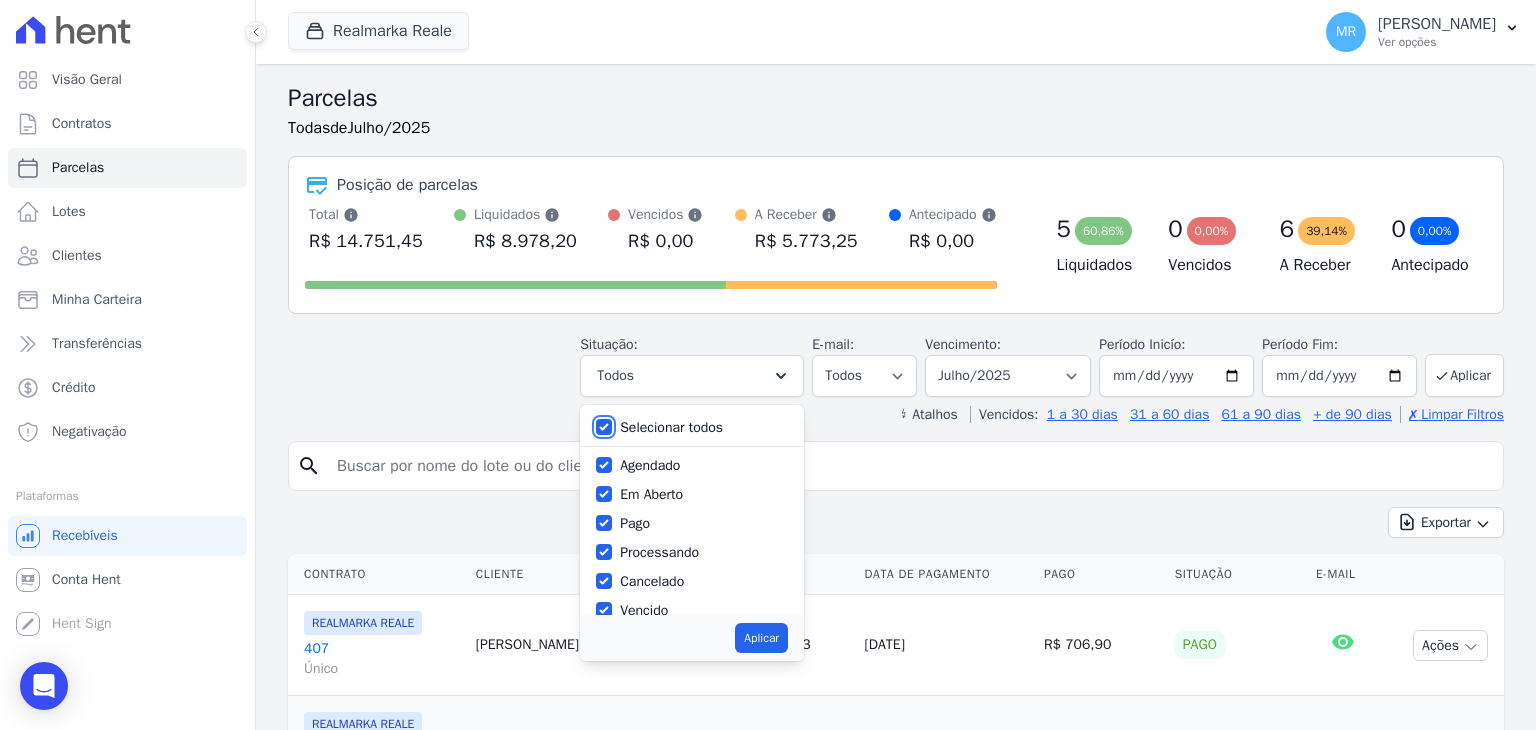 click on "Selecionar todos" at bounding box center [604, 427] 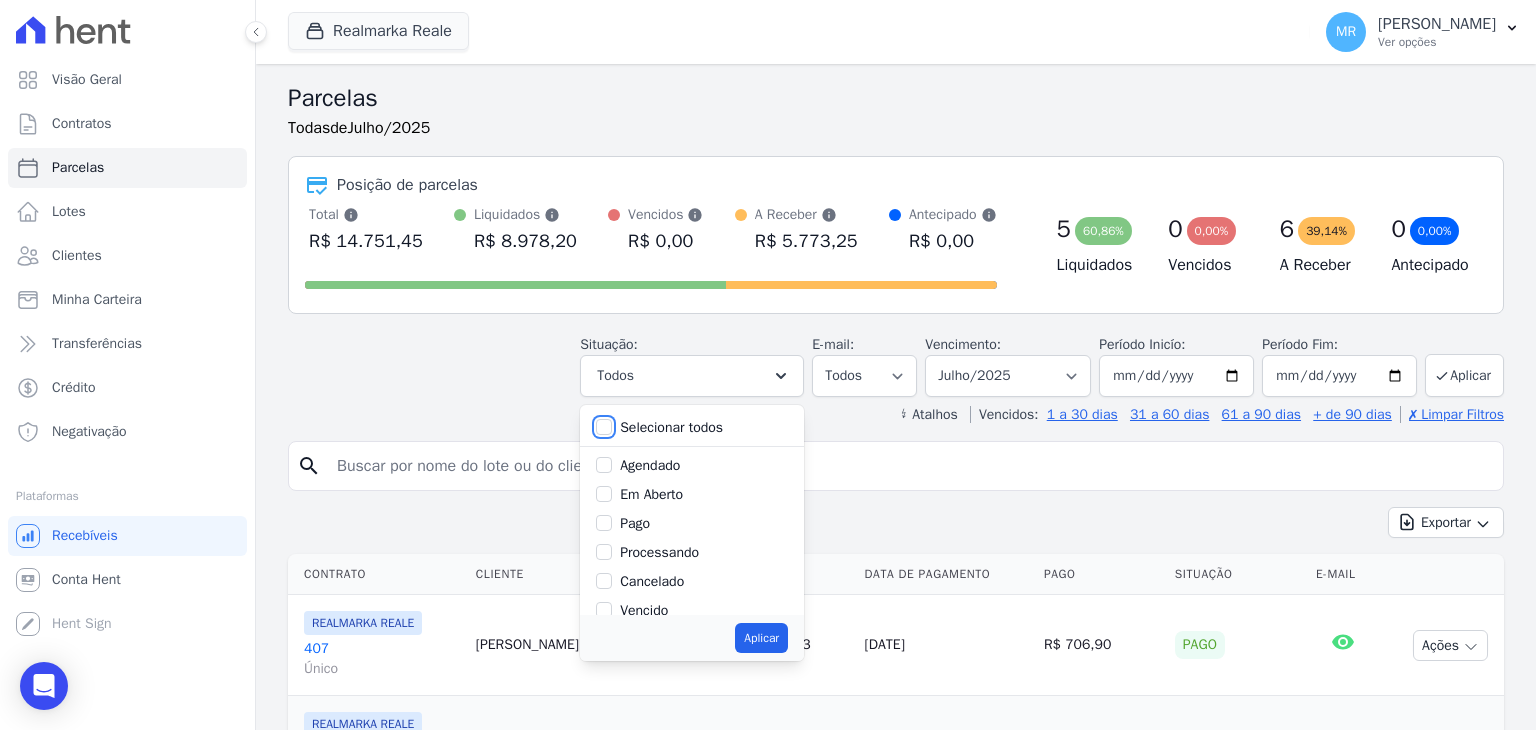 checkbox on "false" 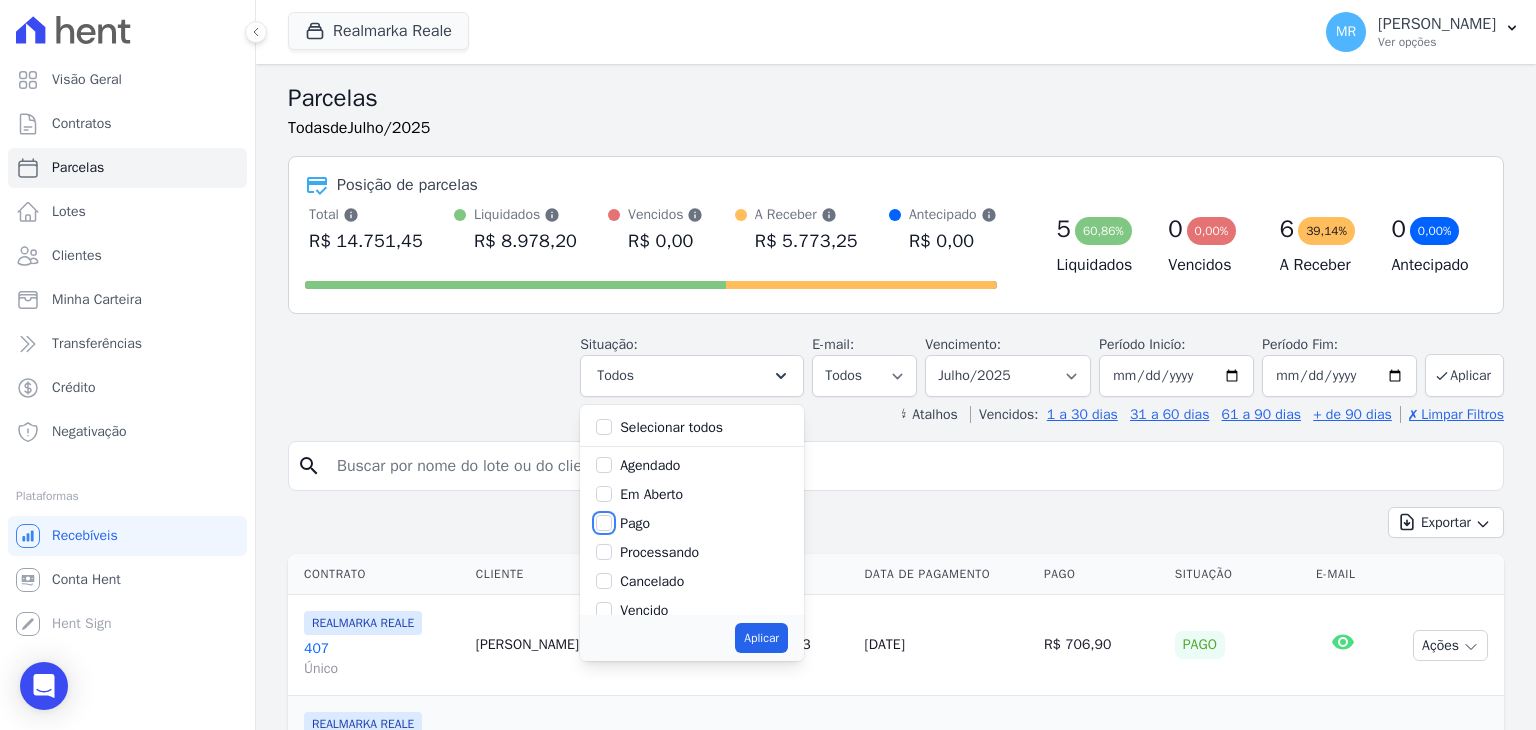 click on "Pago" at bounding box center [604, 523] 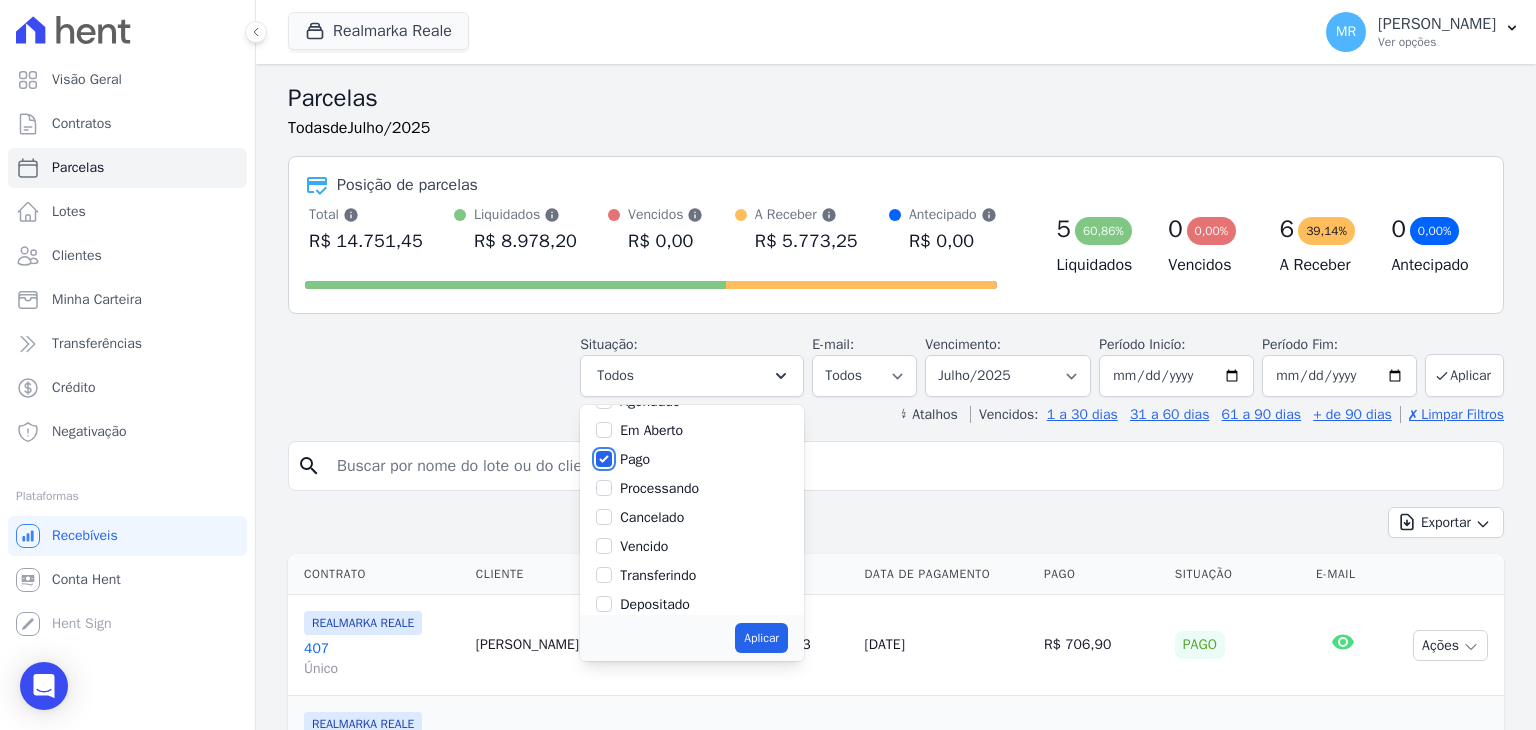 scroll, scrollTop: 100, scrollLeft: 0, axis: vertical 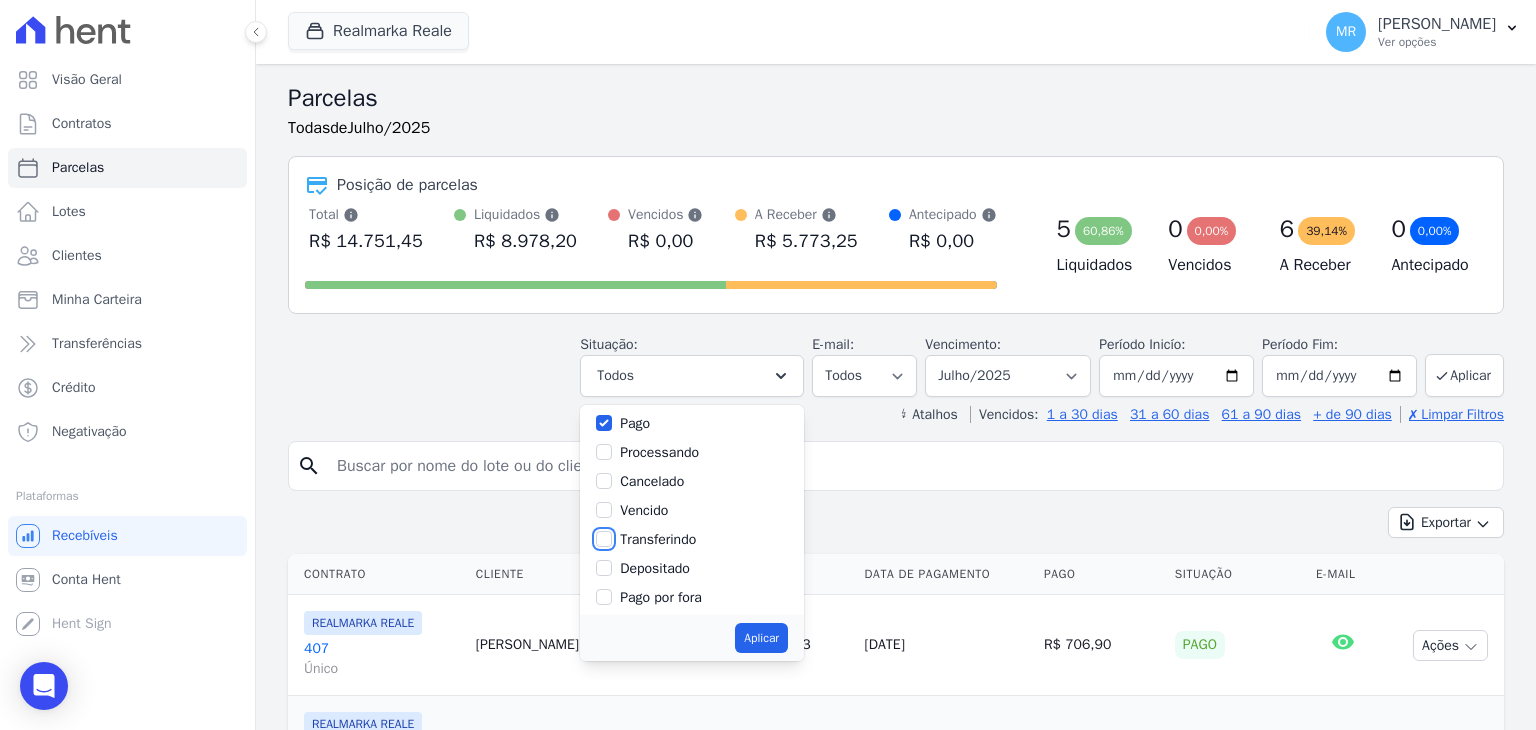 drag, startPoint x: 588, startPoint y: 534, endPoint x: 586, endPoint y: 546, distance: 12.165525 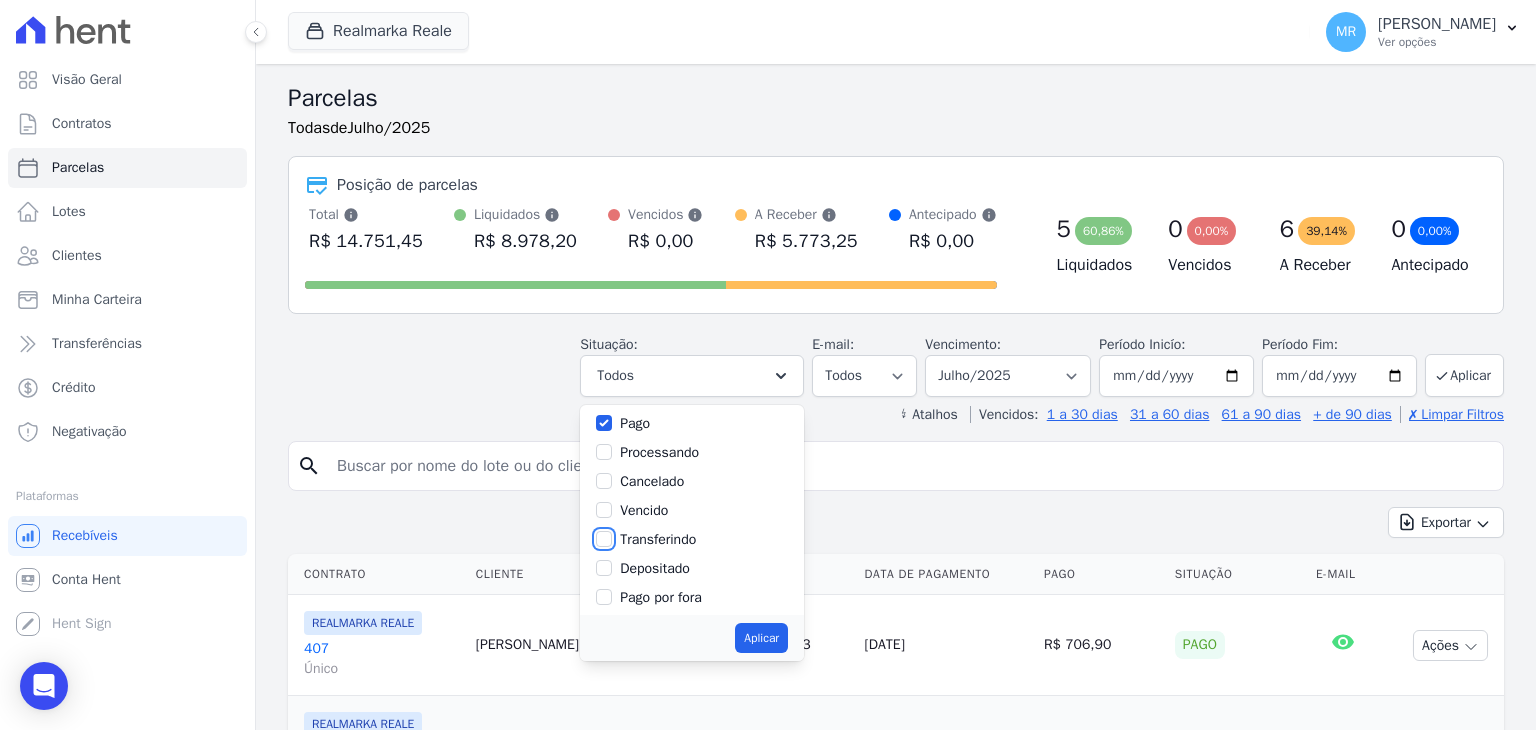 click on "Transferindo" at bounding box center [604, 539] 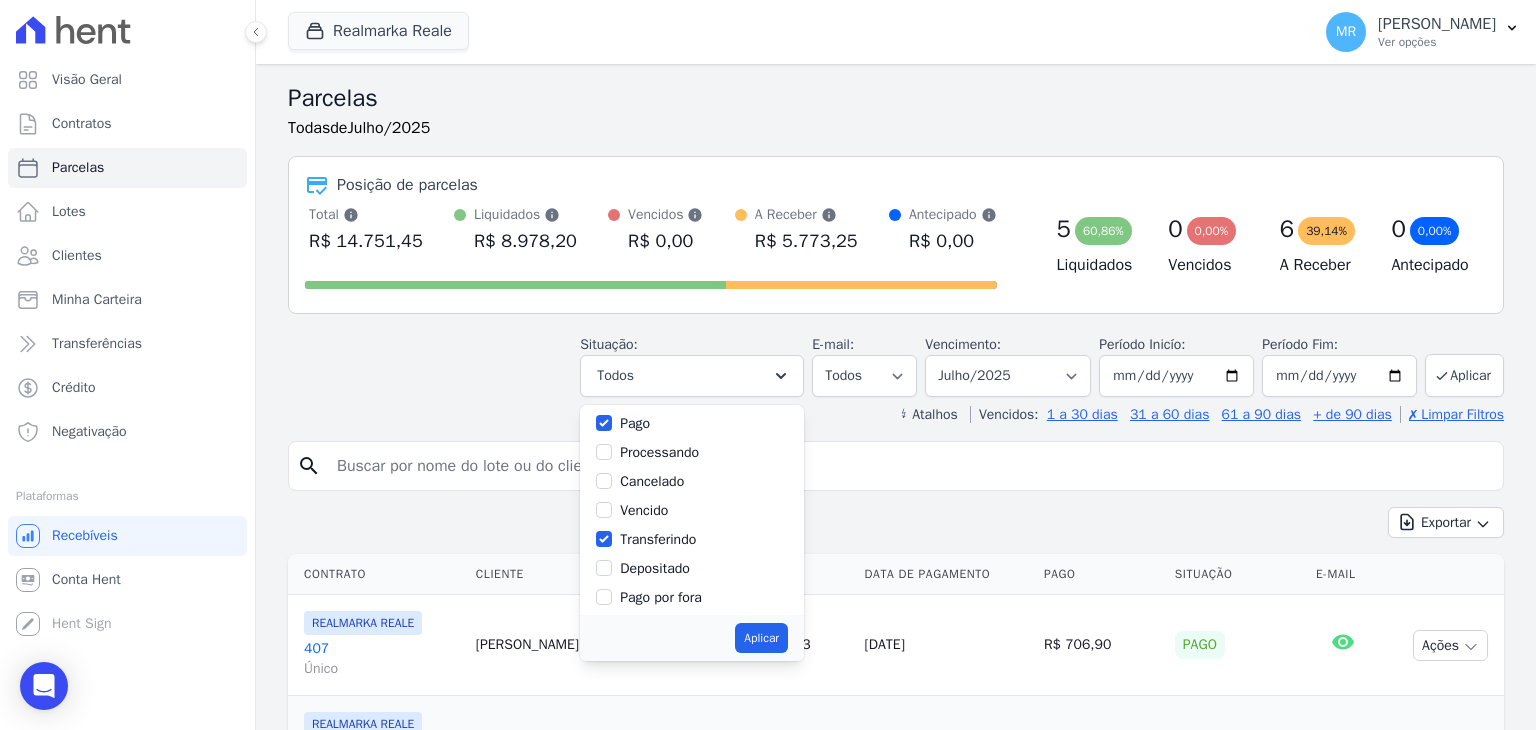 click on "Depositado" at bounding box center (692, 568) 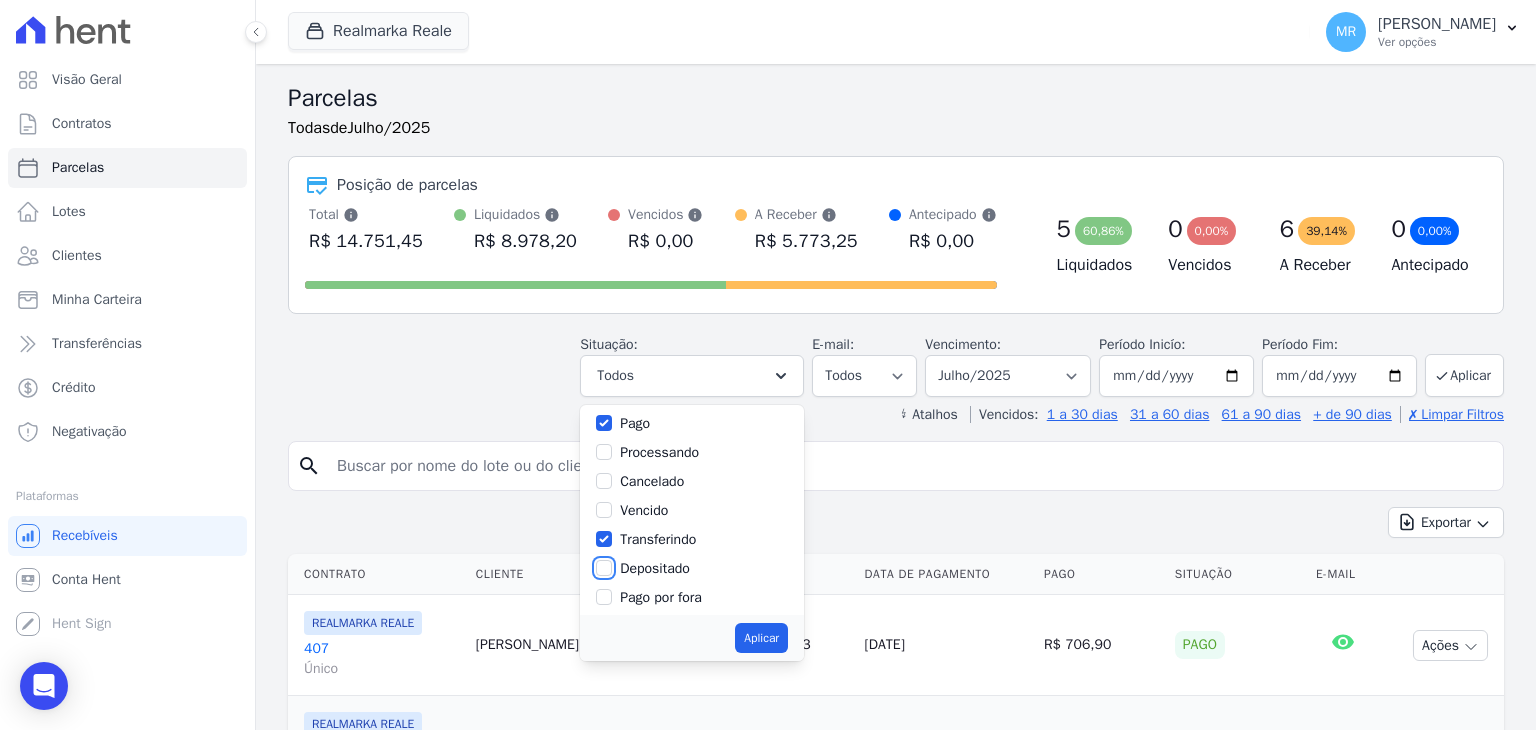 click on "Depositado" at bounding box center [604, 568] 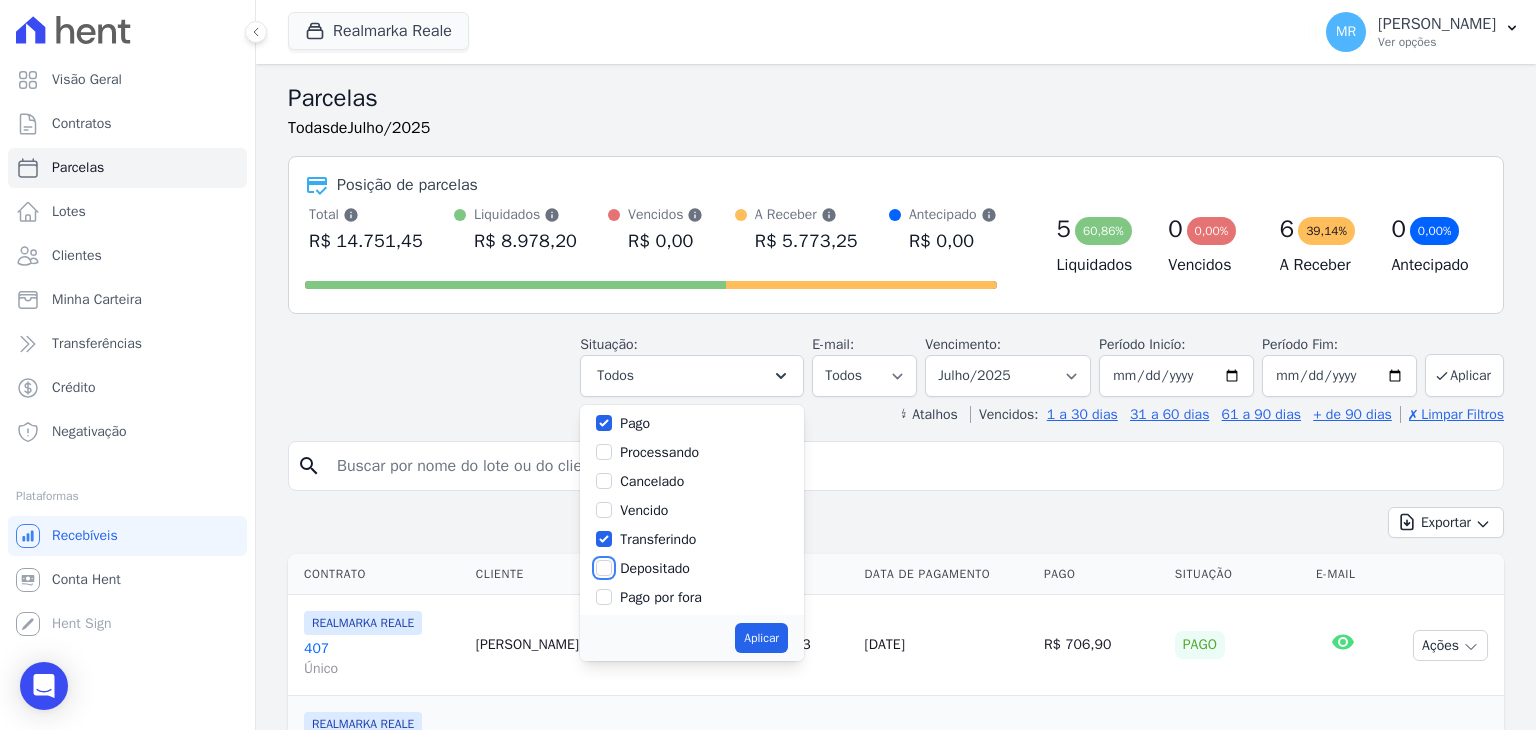 checkbox on "true" 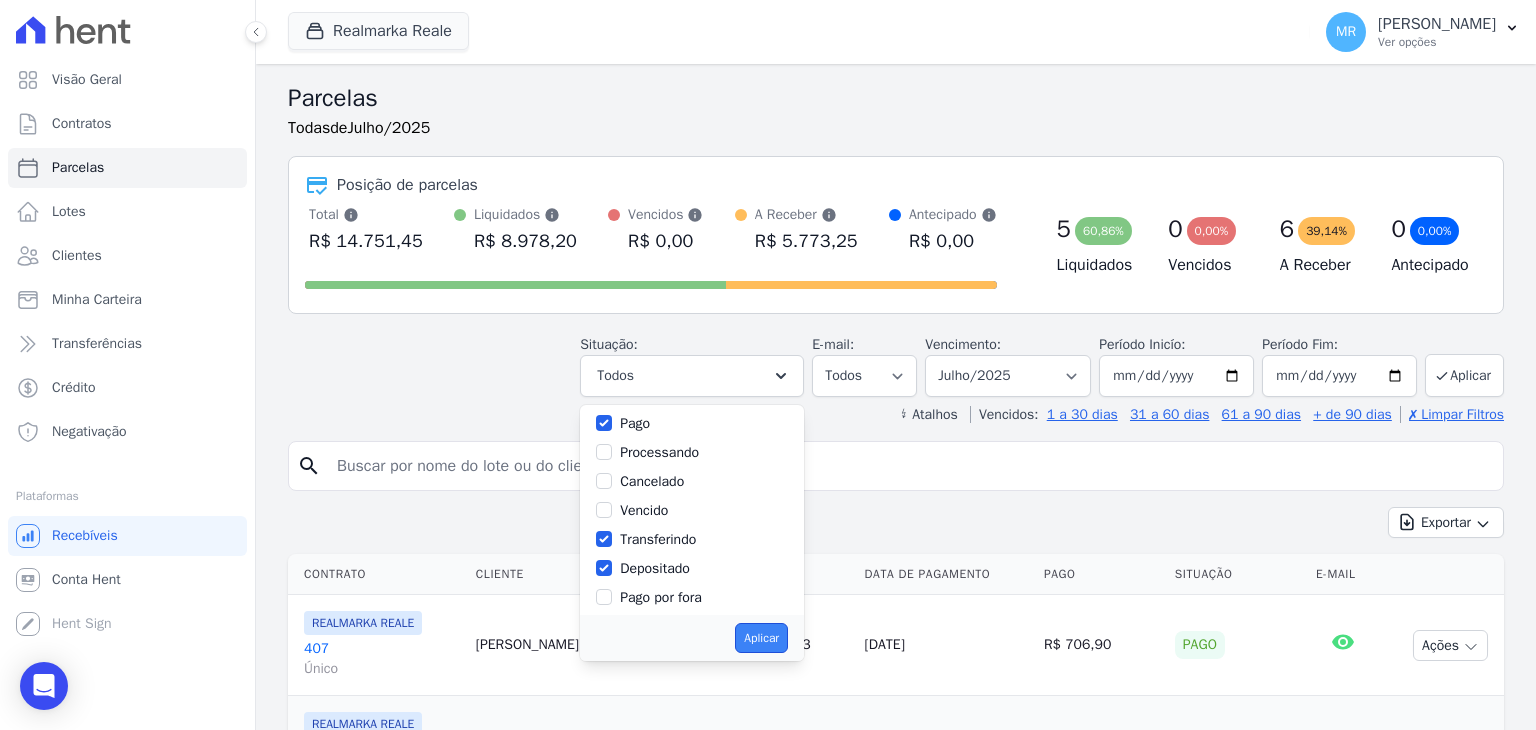 click on "Aplicar" at bounding box center [761, 638] 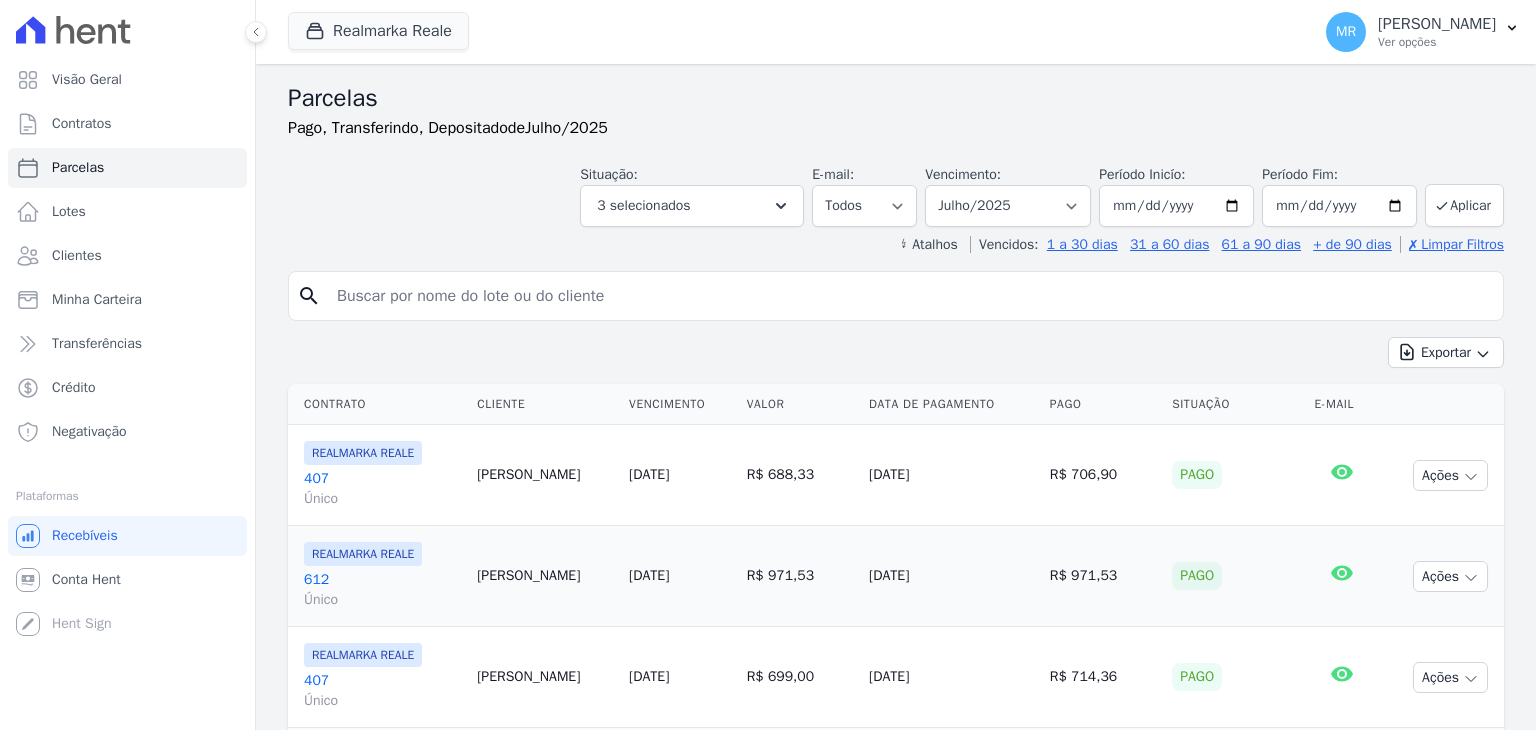 select 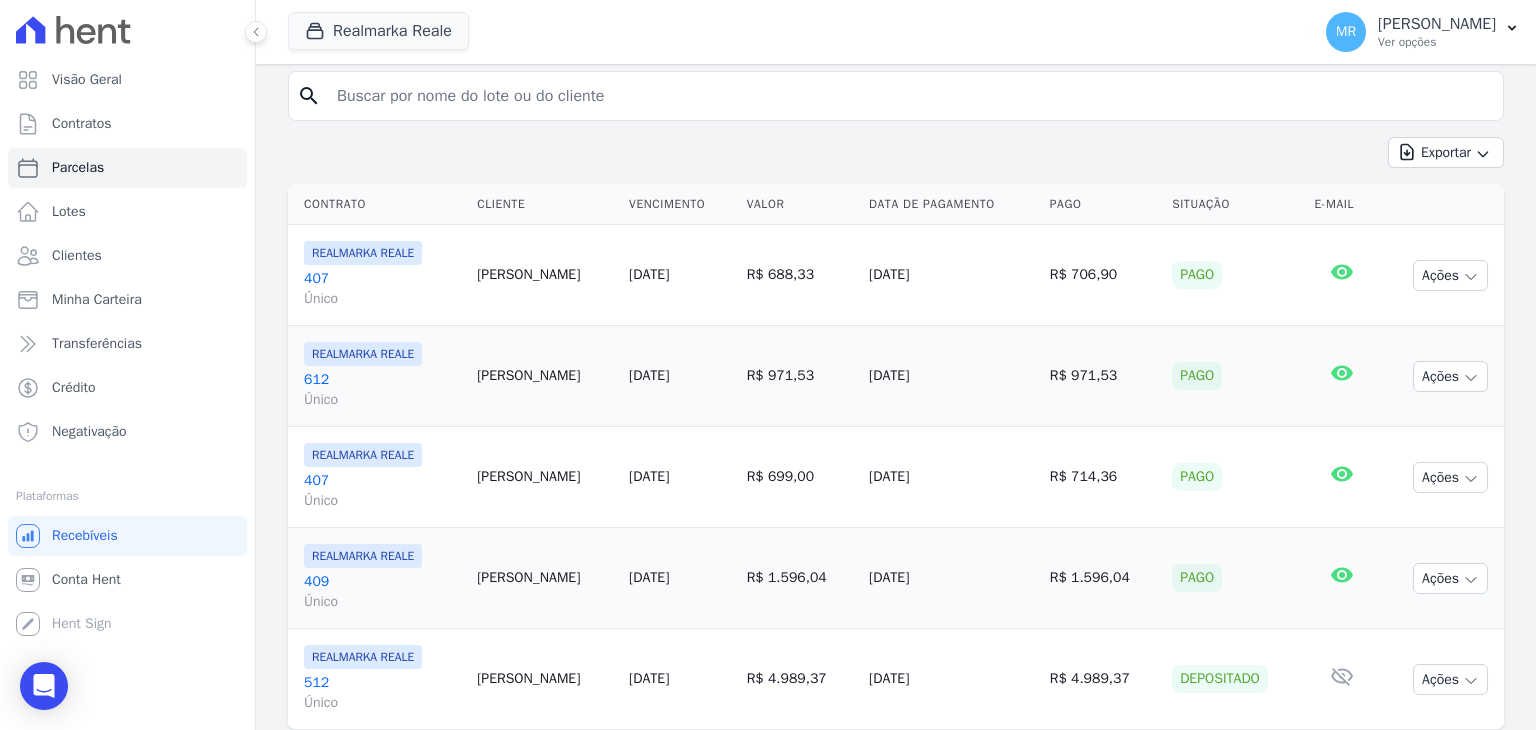scroll, scrollTop: 259, scrollLeft: 0, axis: vertical 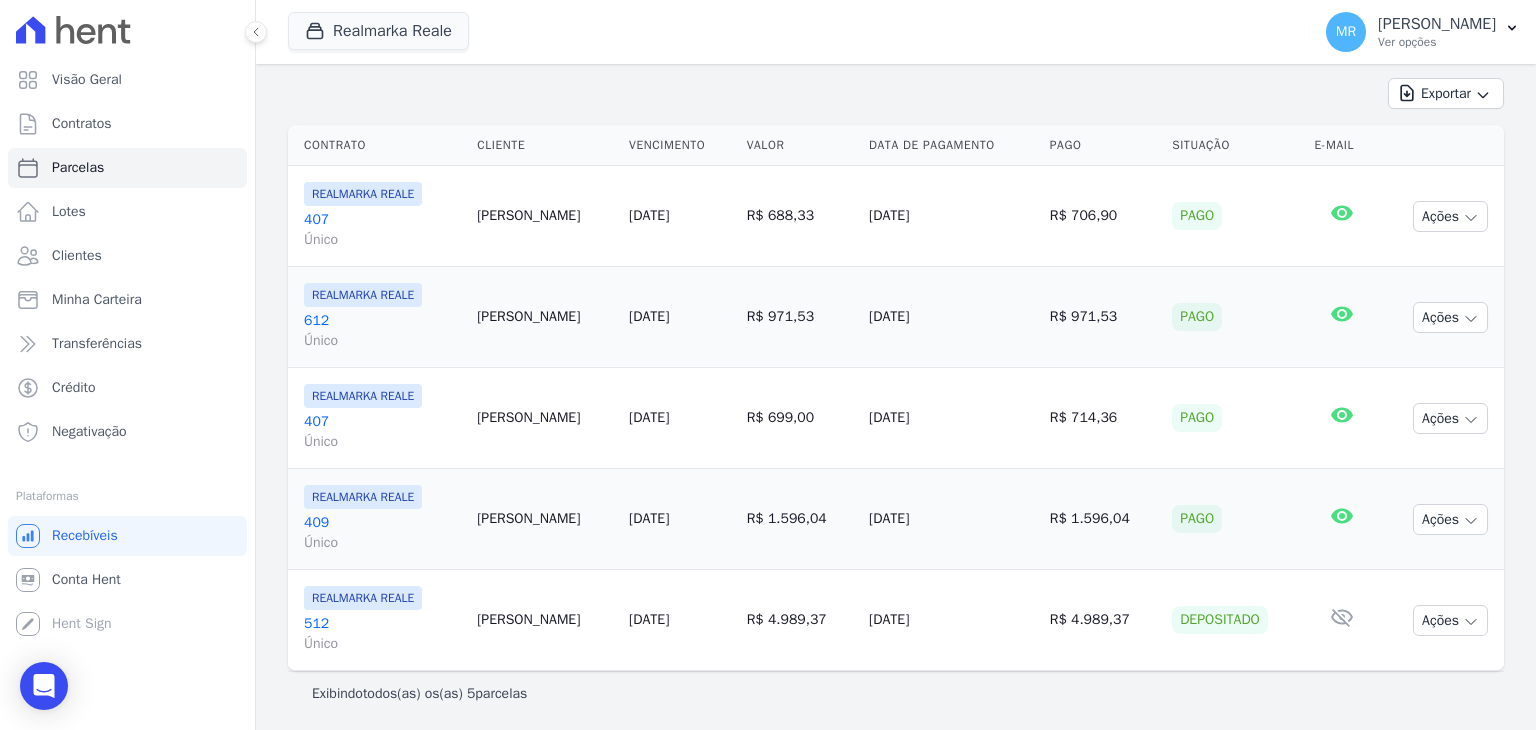 drag, startPoint x: 474, startPoint y: 609, endPoint x: 1120, endPoint y: 628, distance: 646.27936 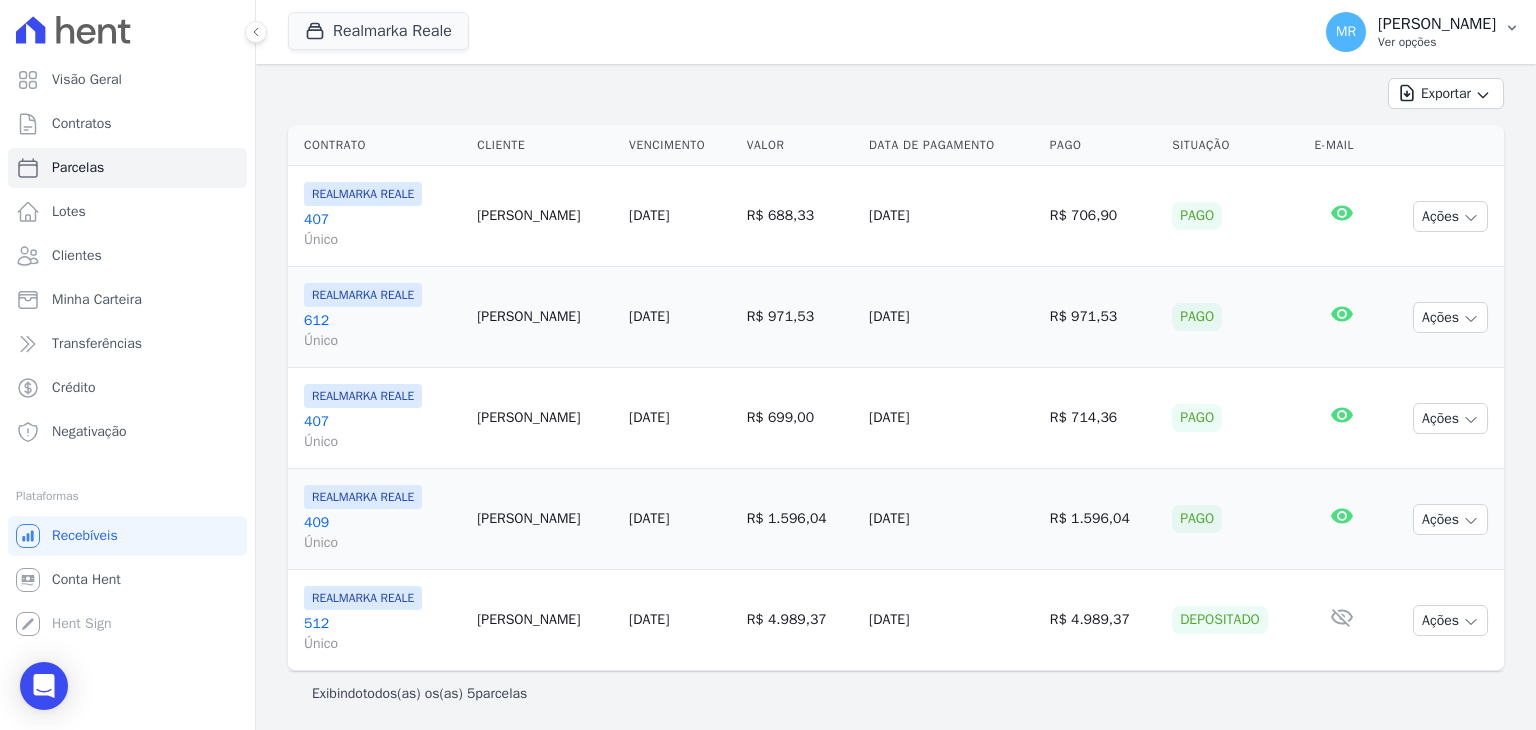 drag, startPoint x: 1437, startPoint y: 35, endPoint x: 1420, endPoint y: 68, distance: 37.12142 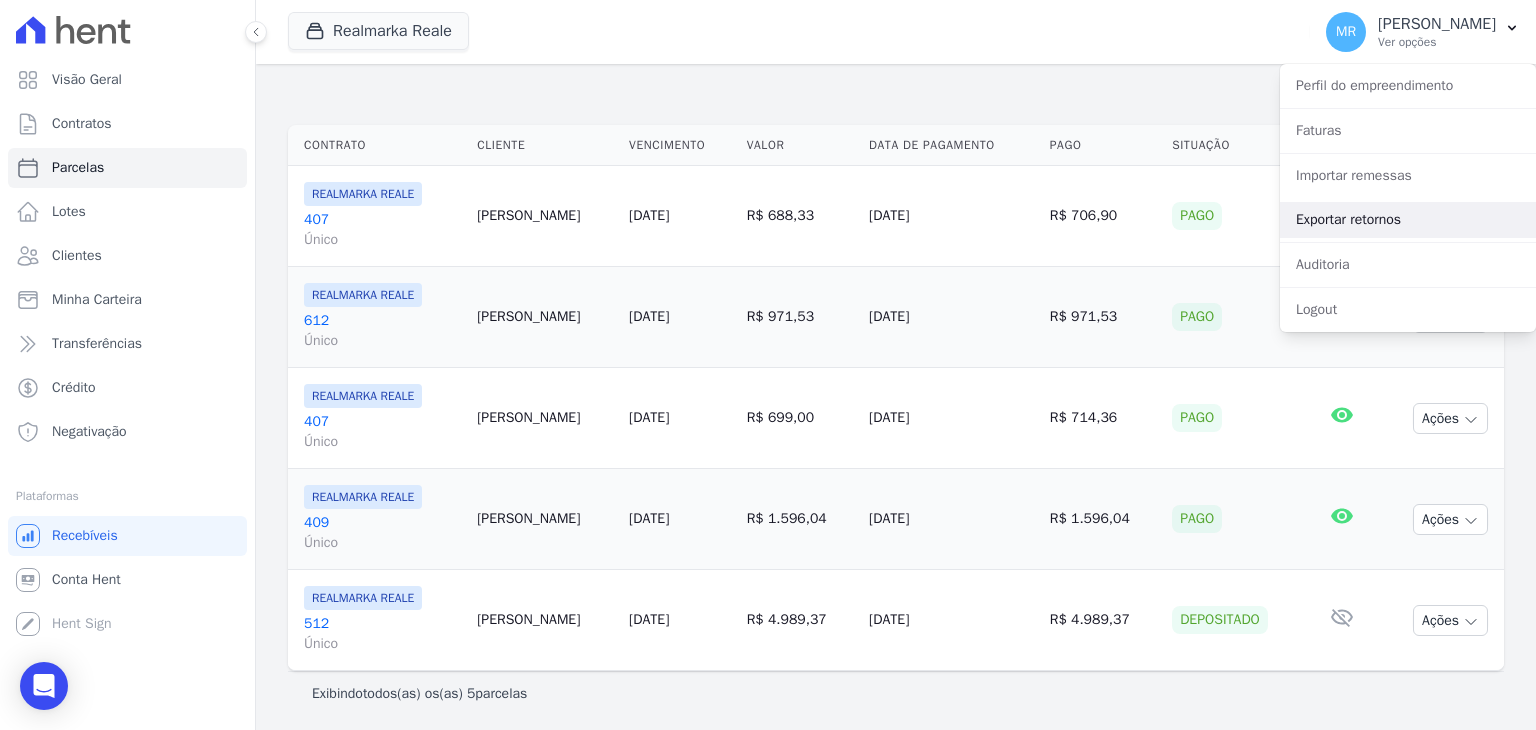 click on "Exportar retornos" at bounding box center [1408, 220] 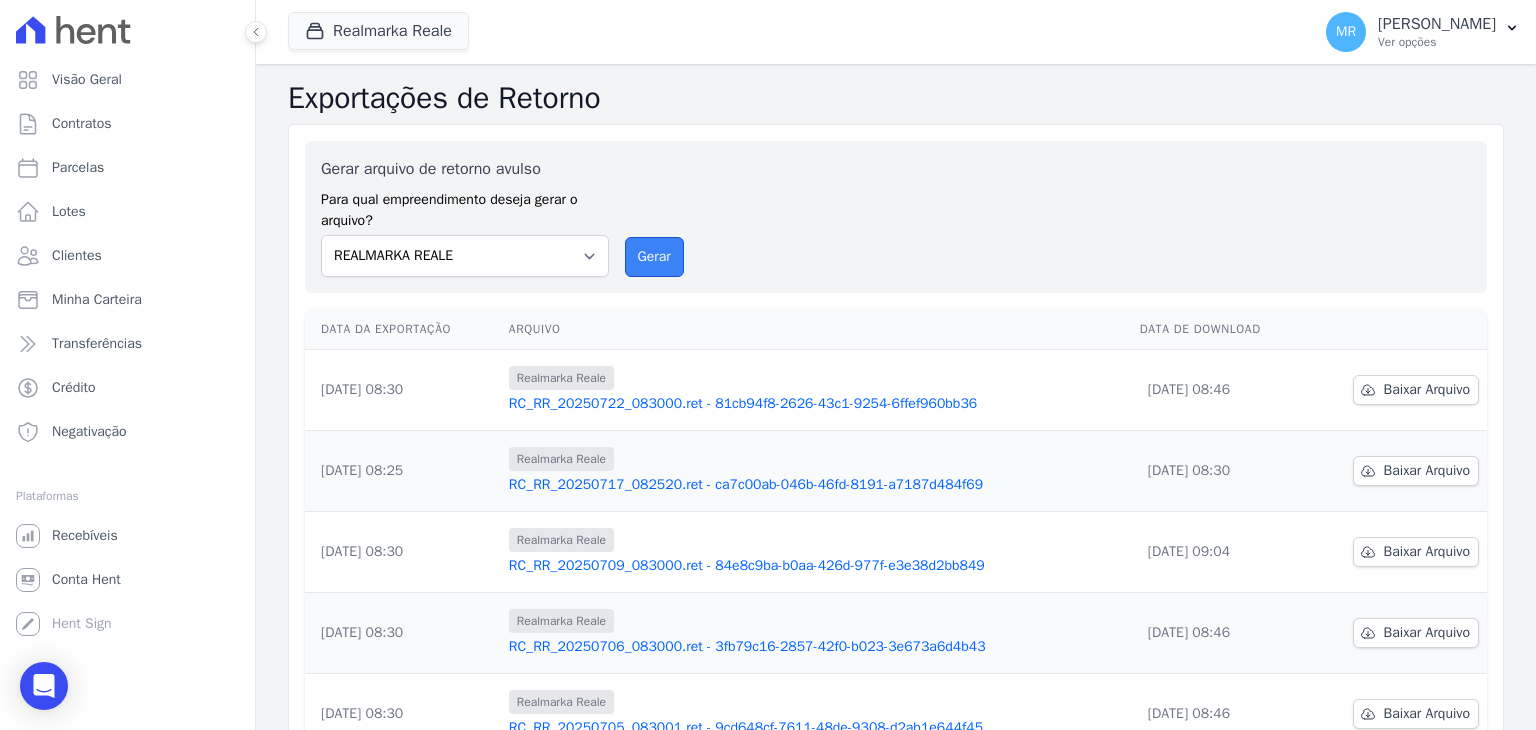 click on "Gerar" at bounding box center [654, 257] 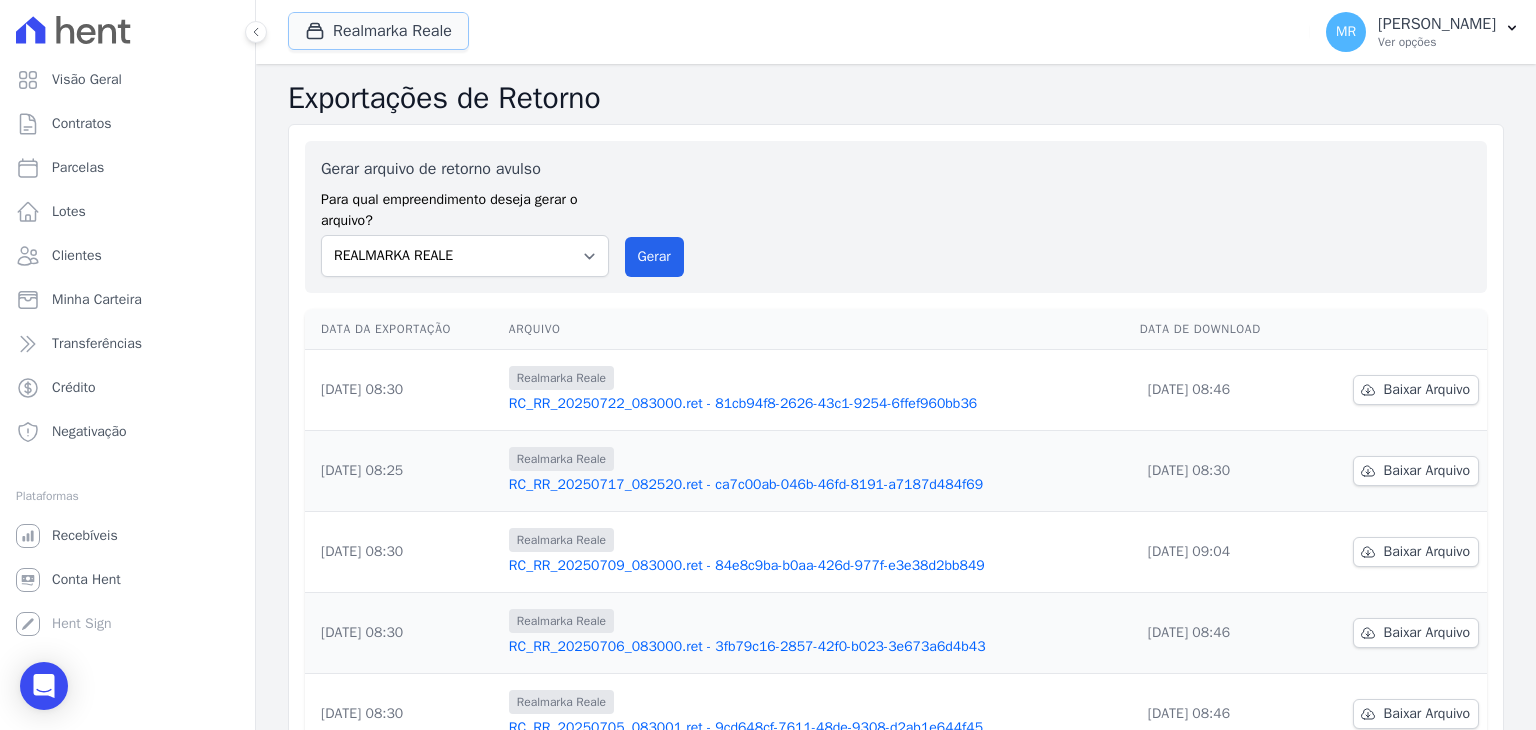 drag, startPoint x: 427, startPoint y: 46, endPoint x: 396, endPoint y: 73, distance: 41.109608 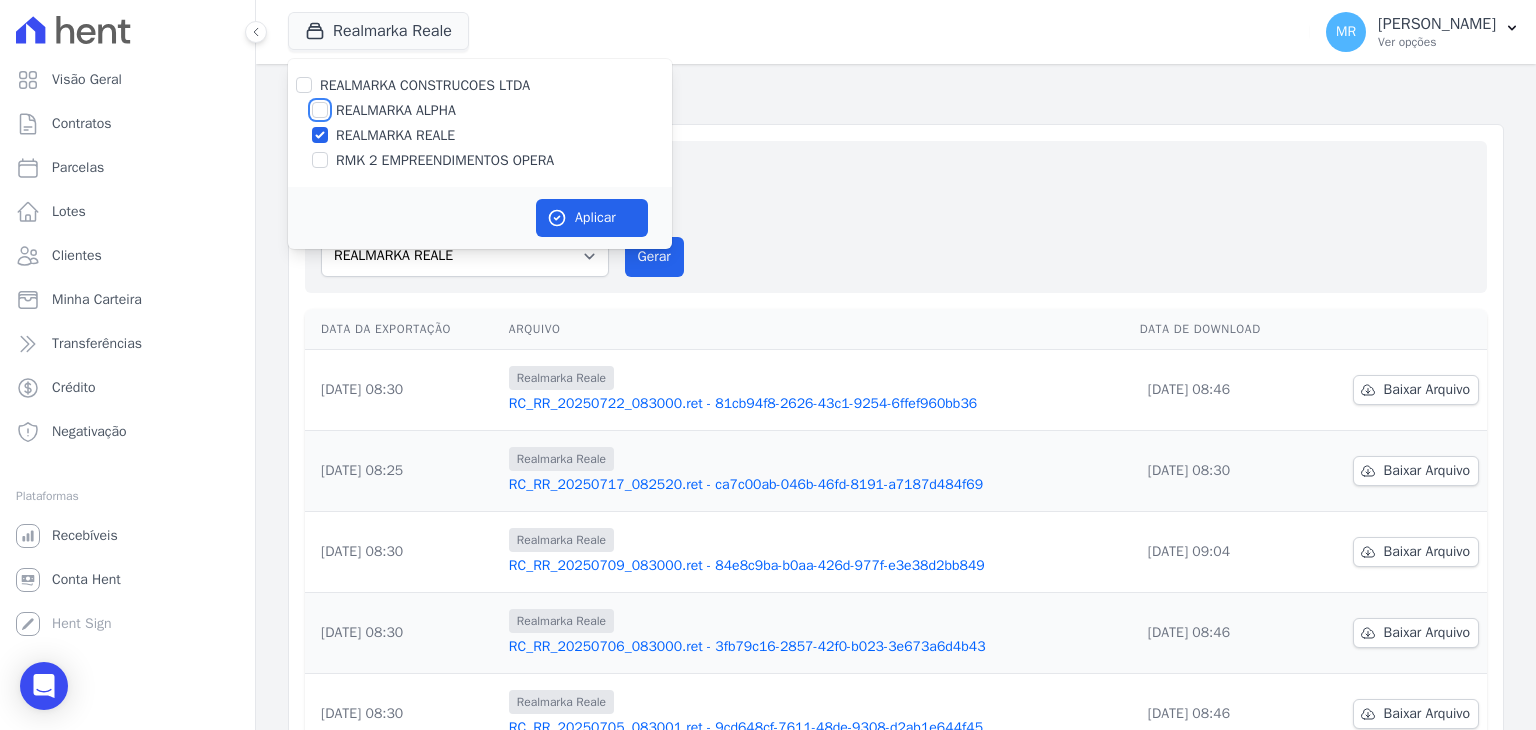drag, startPoint x: 325, startPoint y: 105, endPoint x: 317, endPoint y: 127, distance: 23.409399 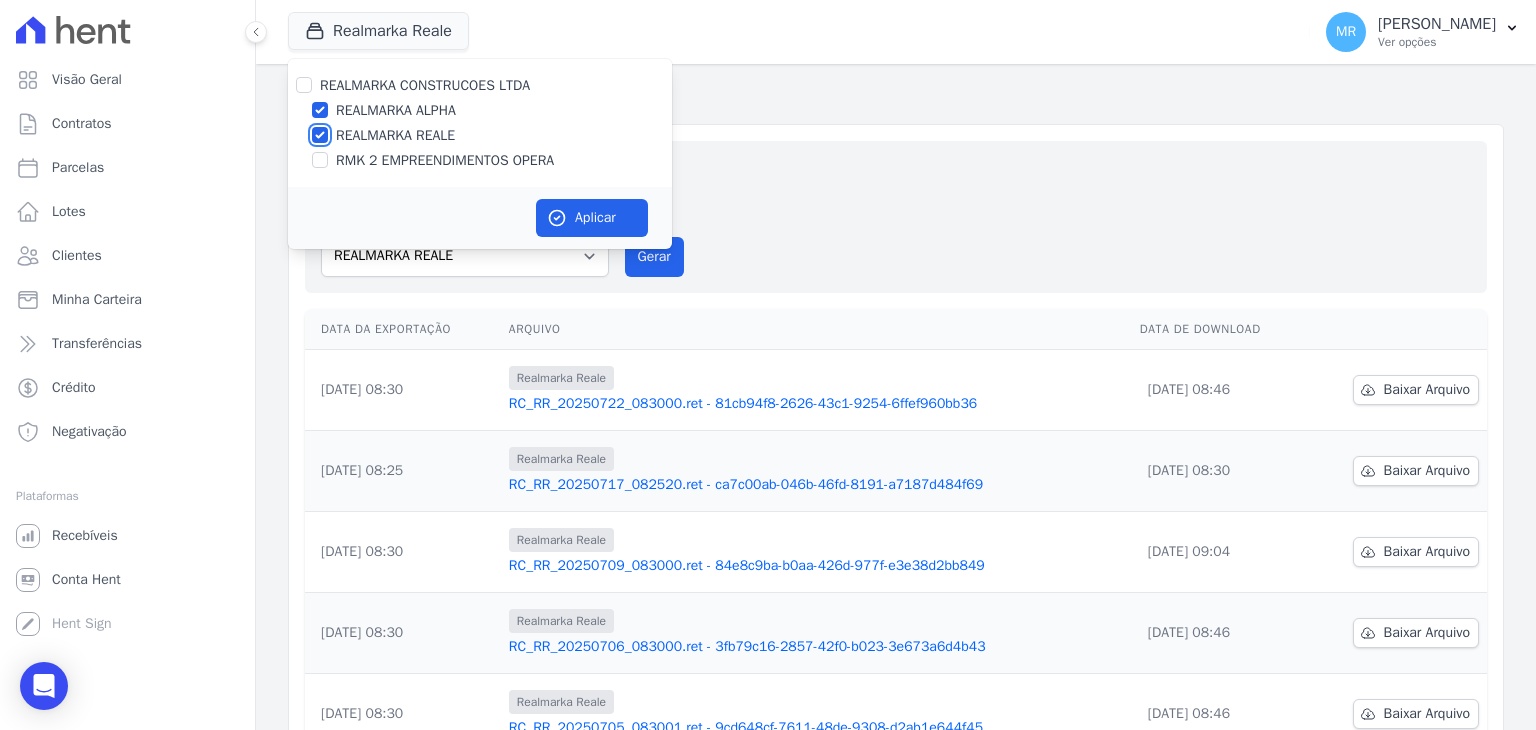 click on "REALMARKA REALE" at bounding box center [320, 135] 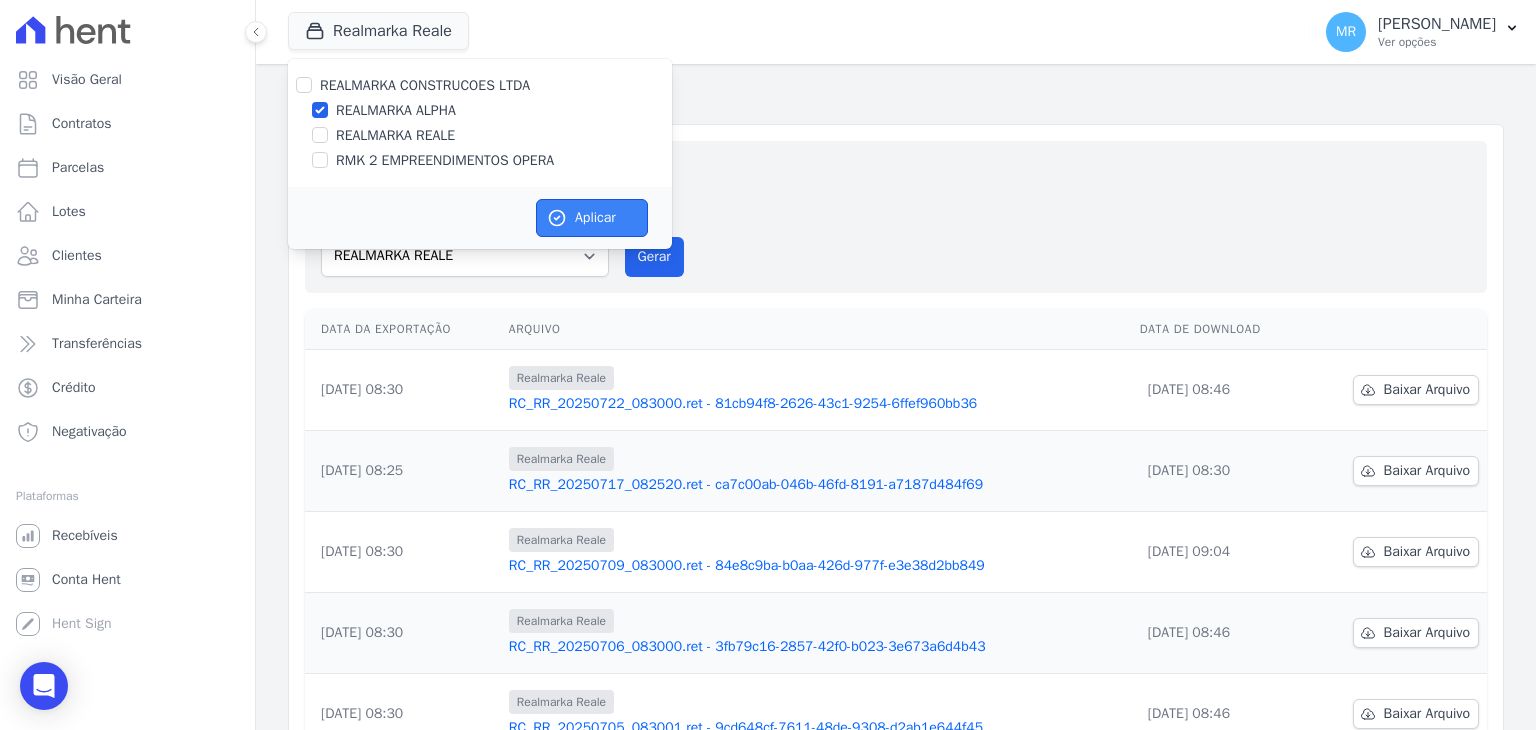 click on "Aplicar" at bounding box center [592, 218] 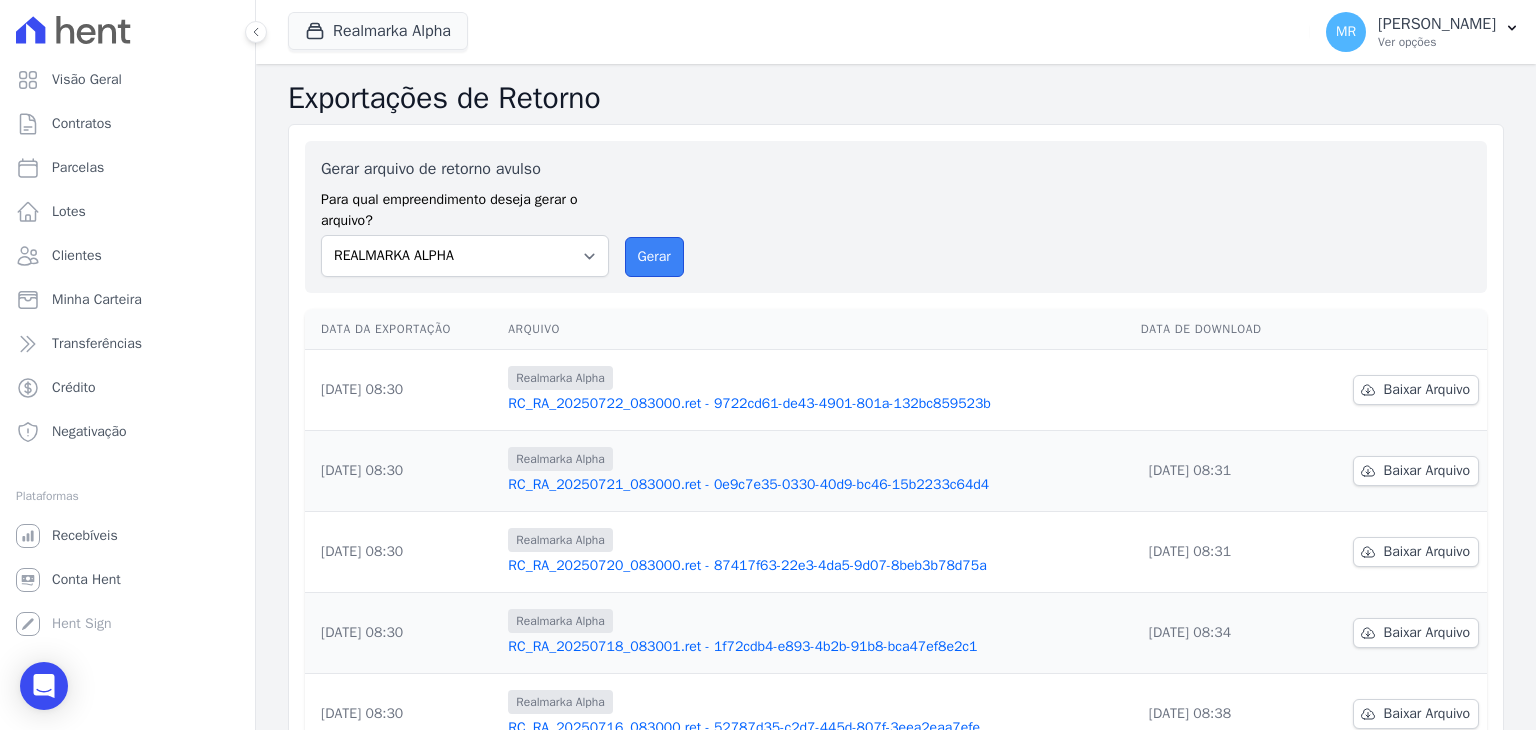 click on "Gerar" at bounding box center [654, 257] 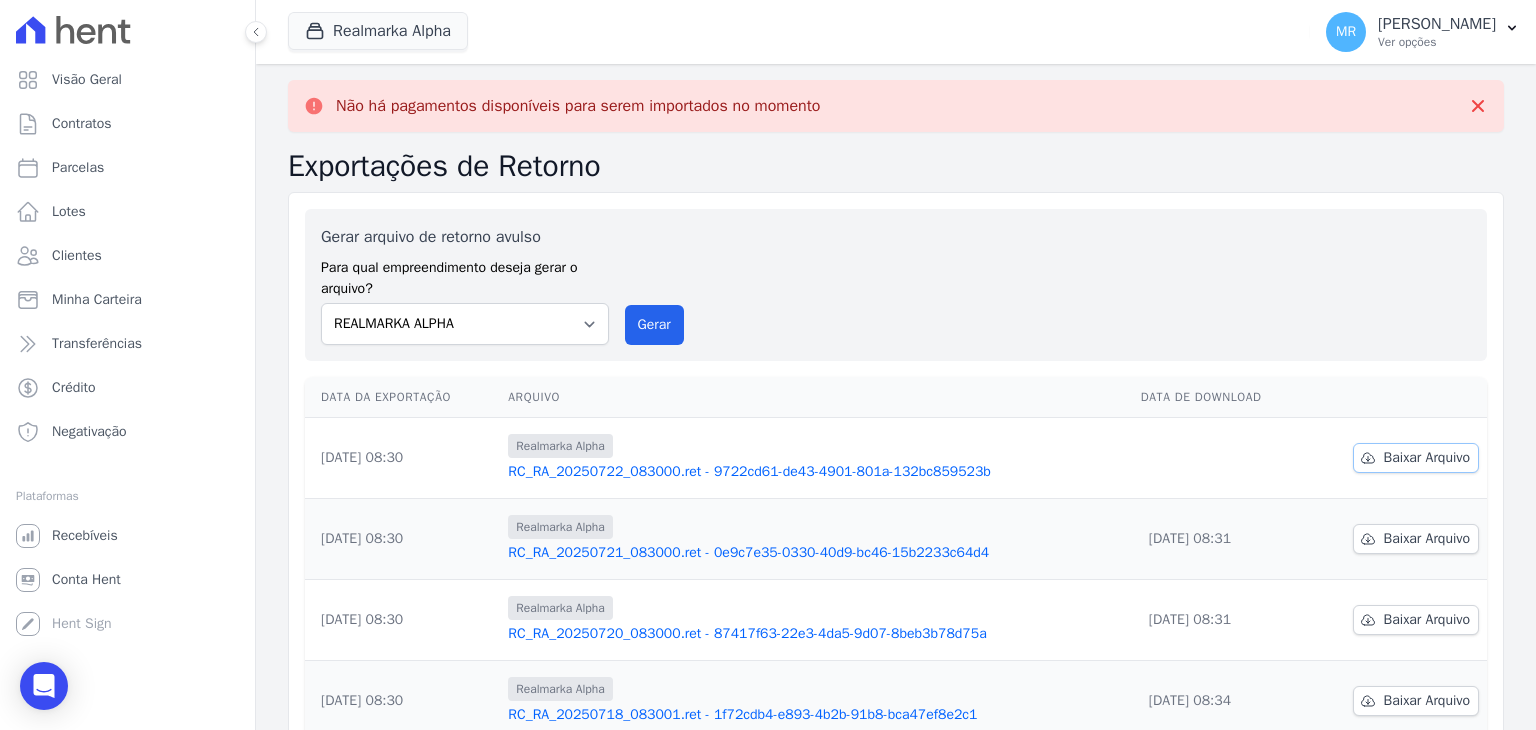 click on "Baixar Arquivo" at bounding box center [1427, 458] 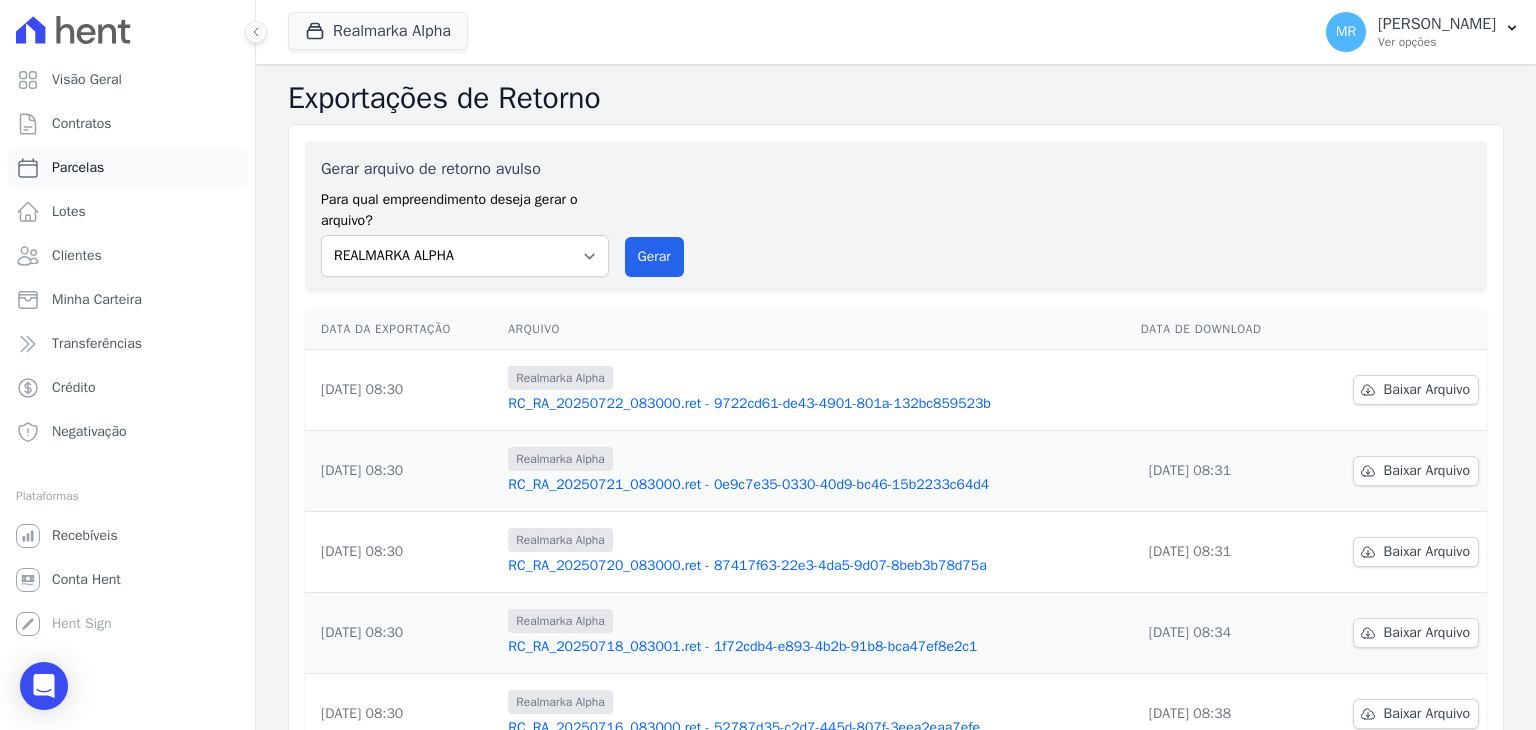 click on "Parcelas" at bounding box center (127, 168) 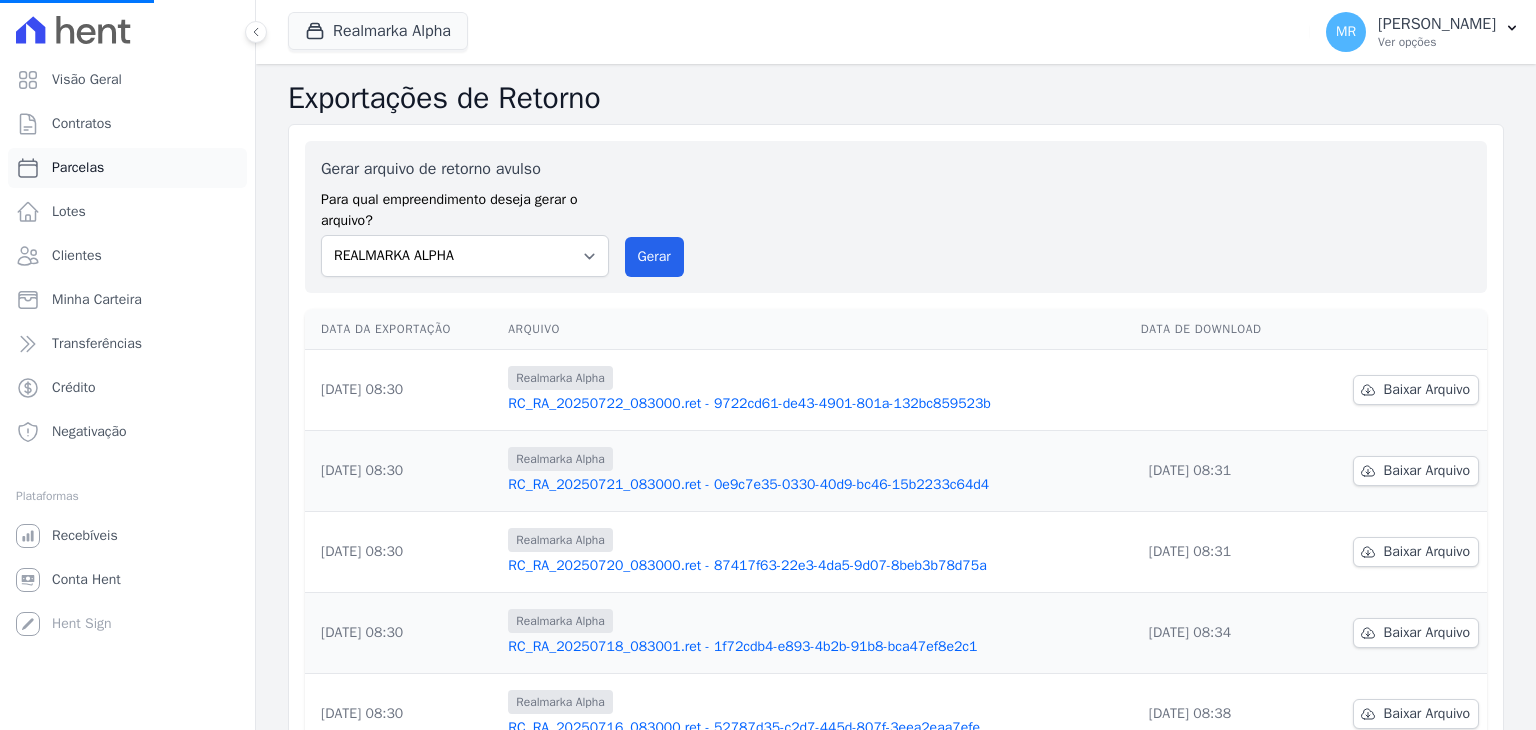 select 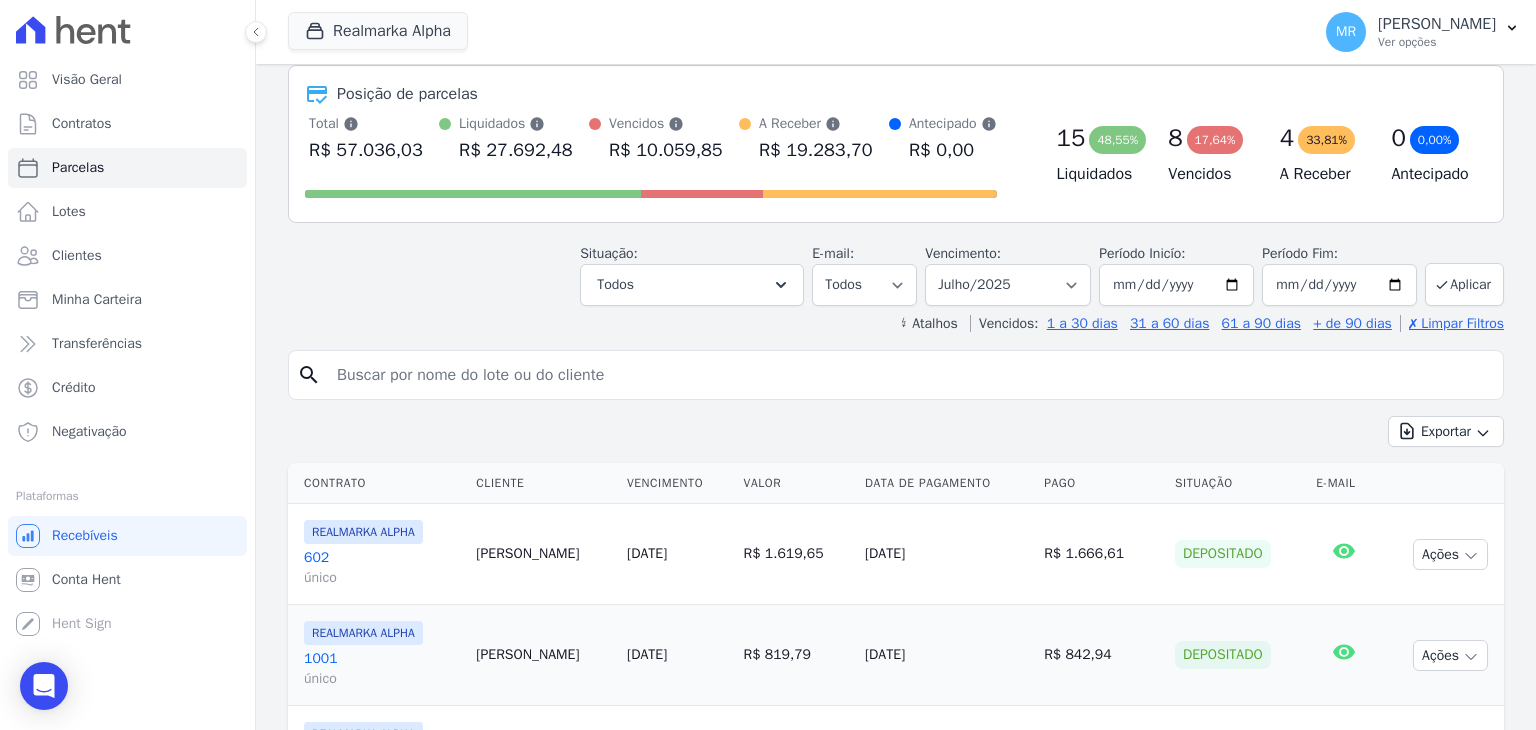 scroll, scrollTop: 200, scrollLeft: 0, axis: vertical 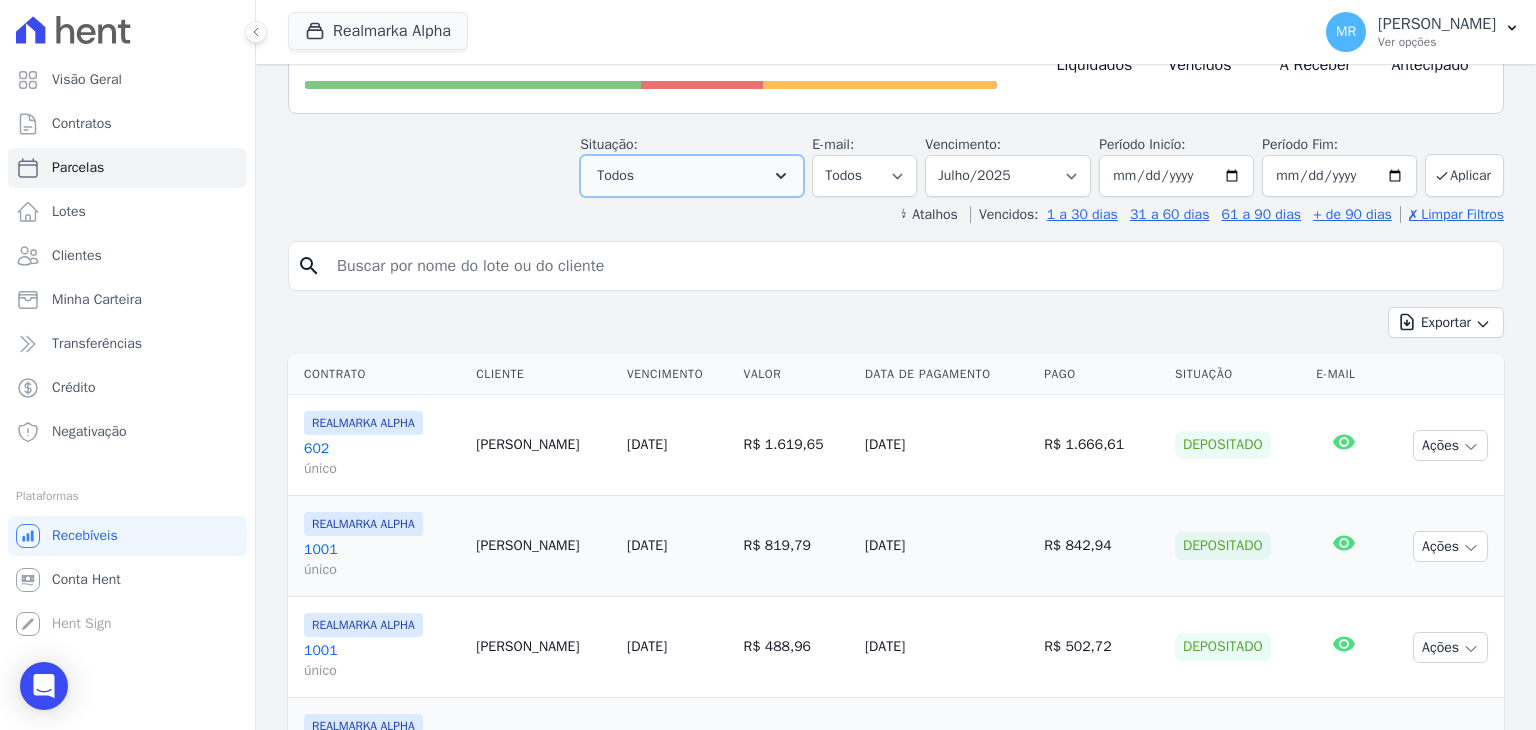 click on "Todos" at bounding box center [692, 176] 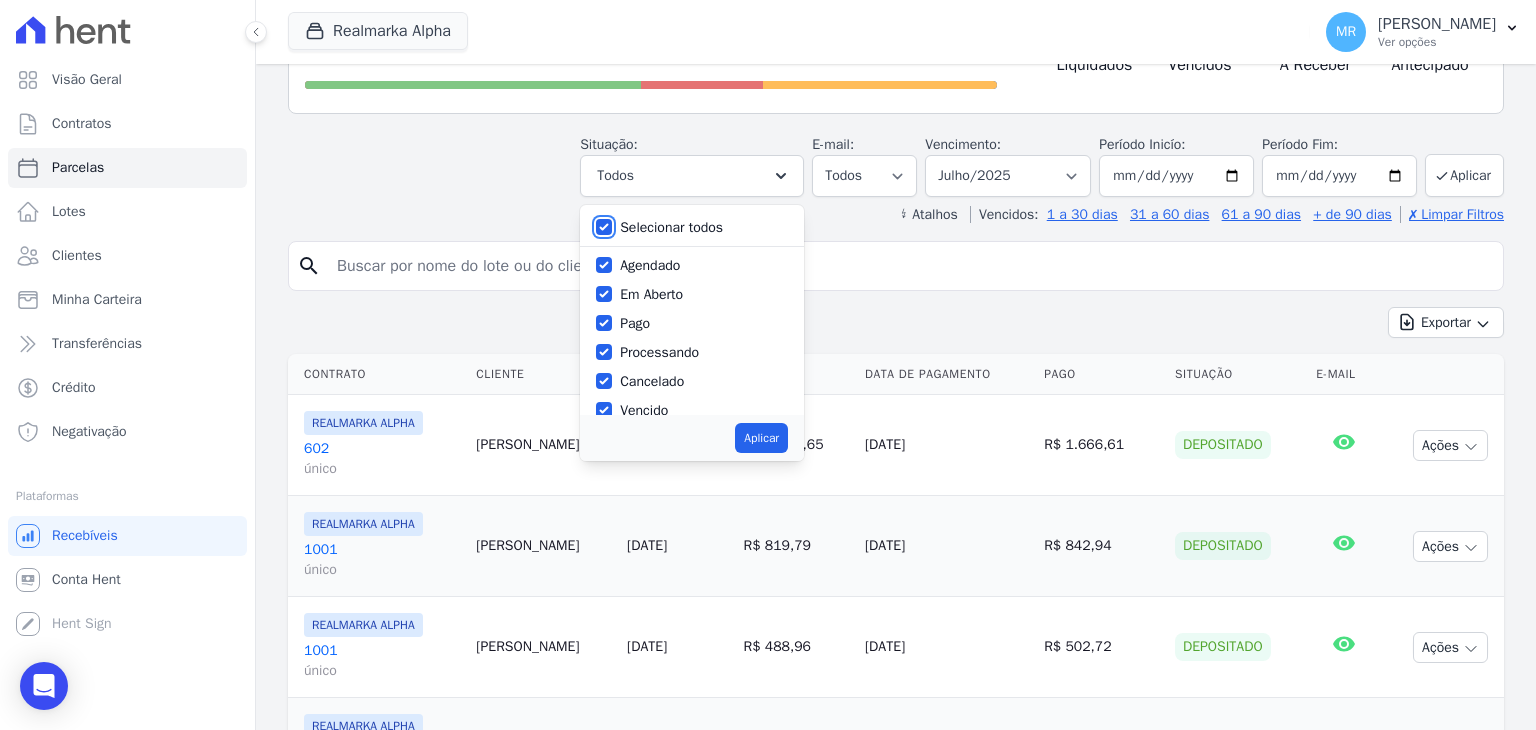click on "Selecionar todos" at bounding box center [604, 227] 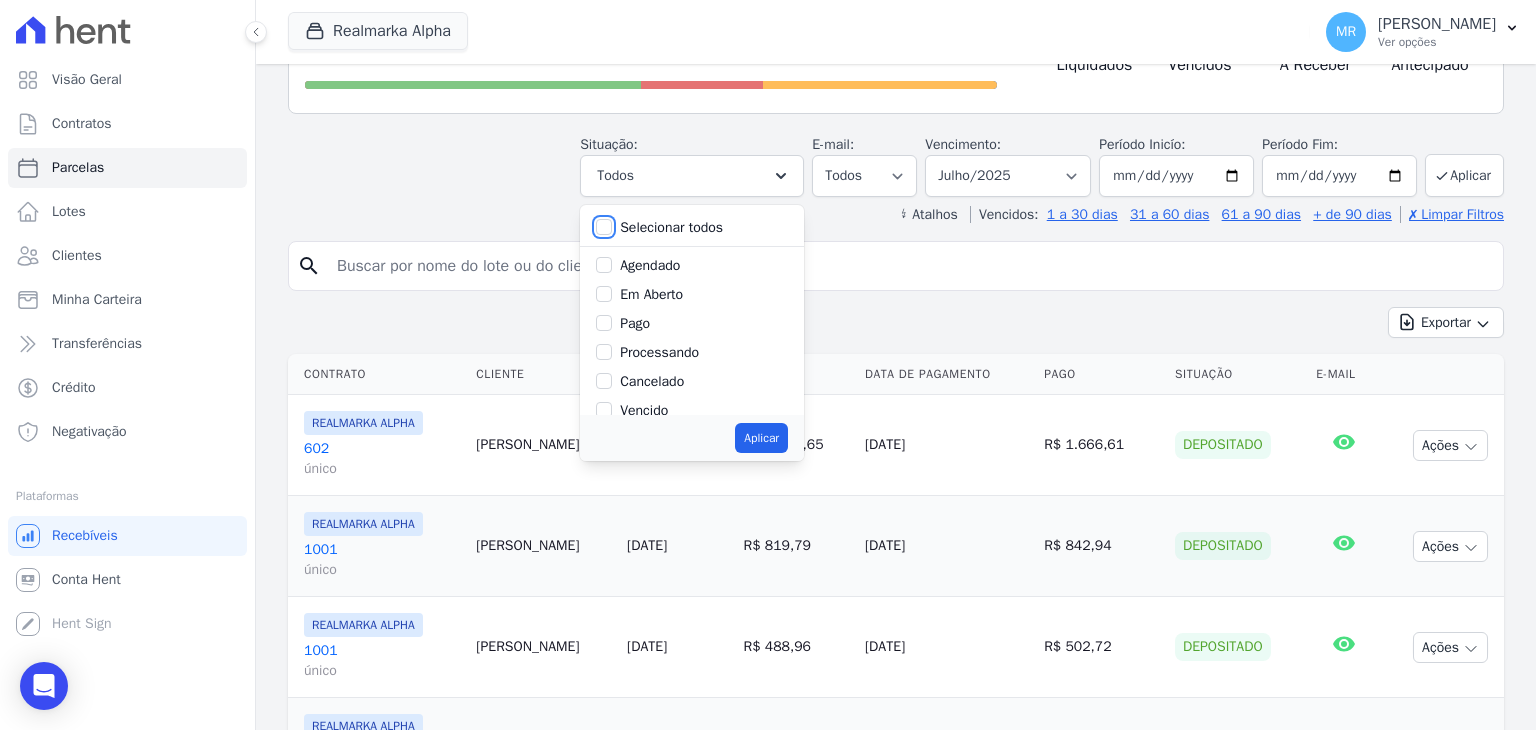 checkbox on "false" 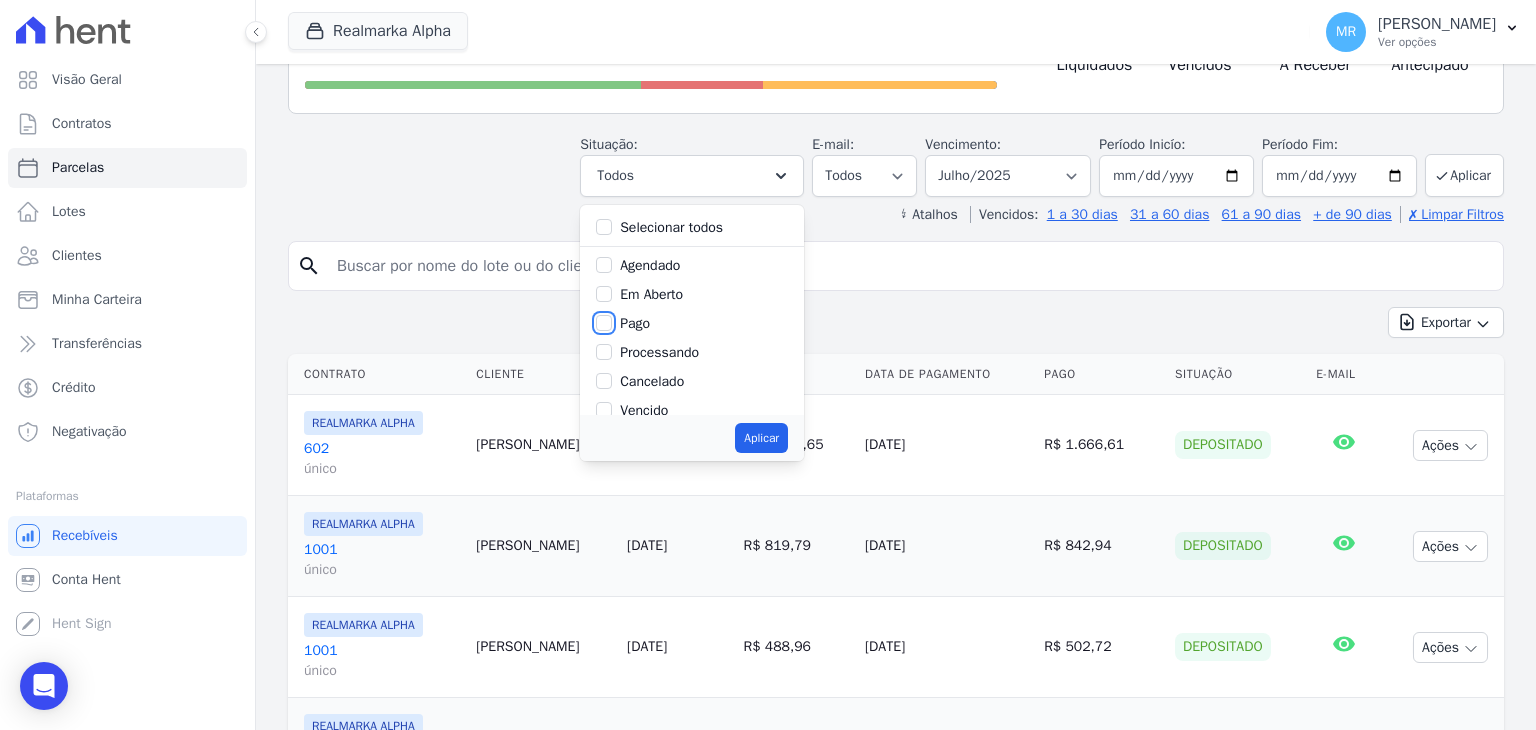 click on "Pago" at bounding box center (604, 323) 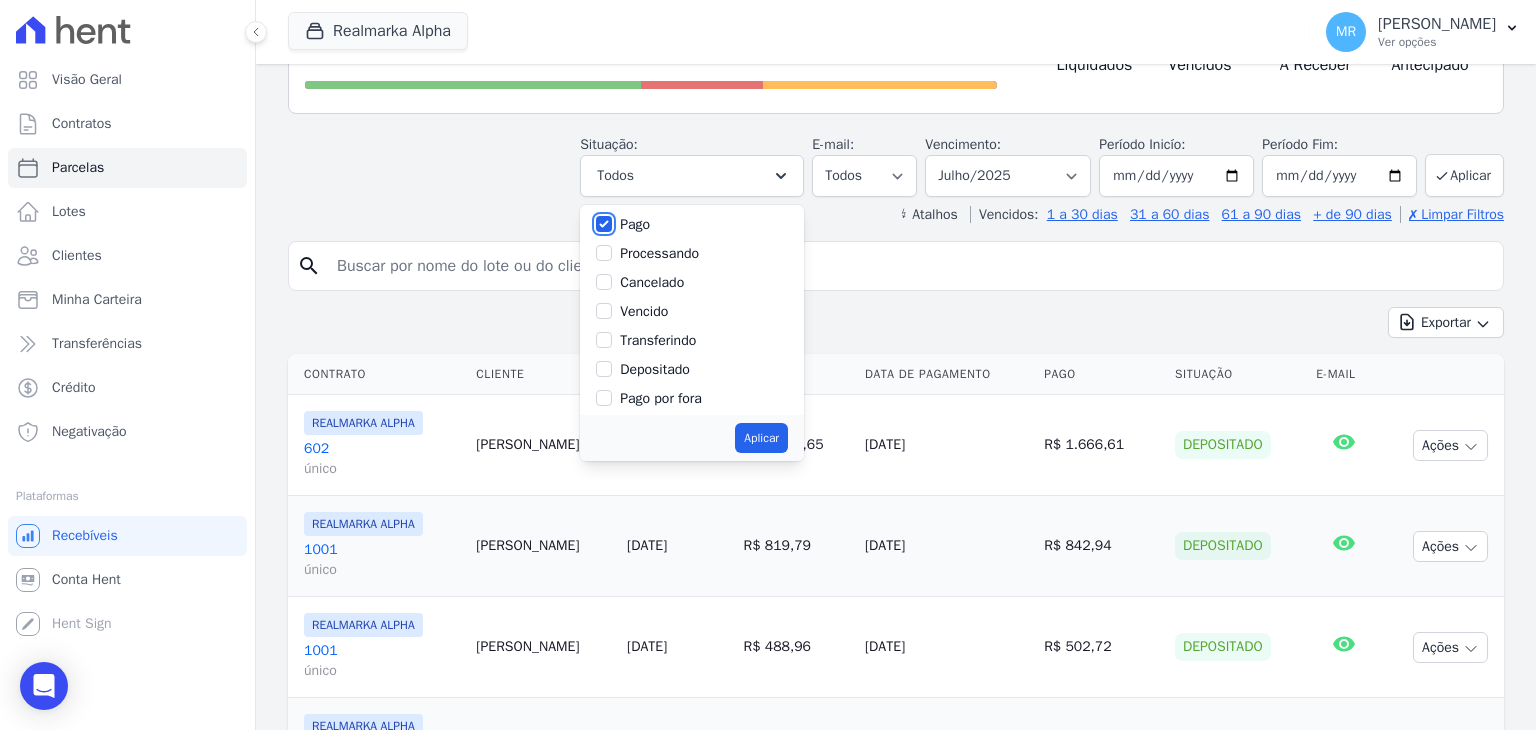 scroll, scrollTop: 100, scrollLeft: 0, axis: vertical 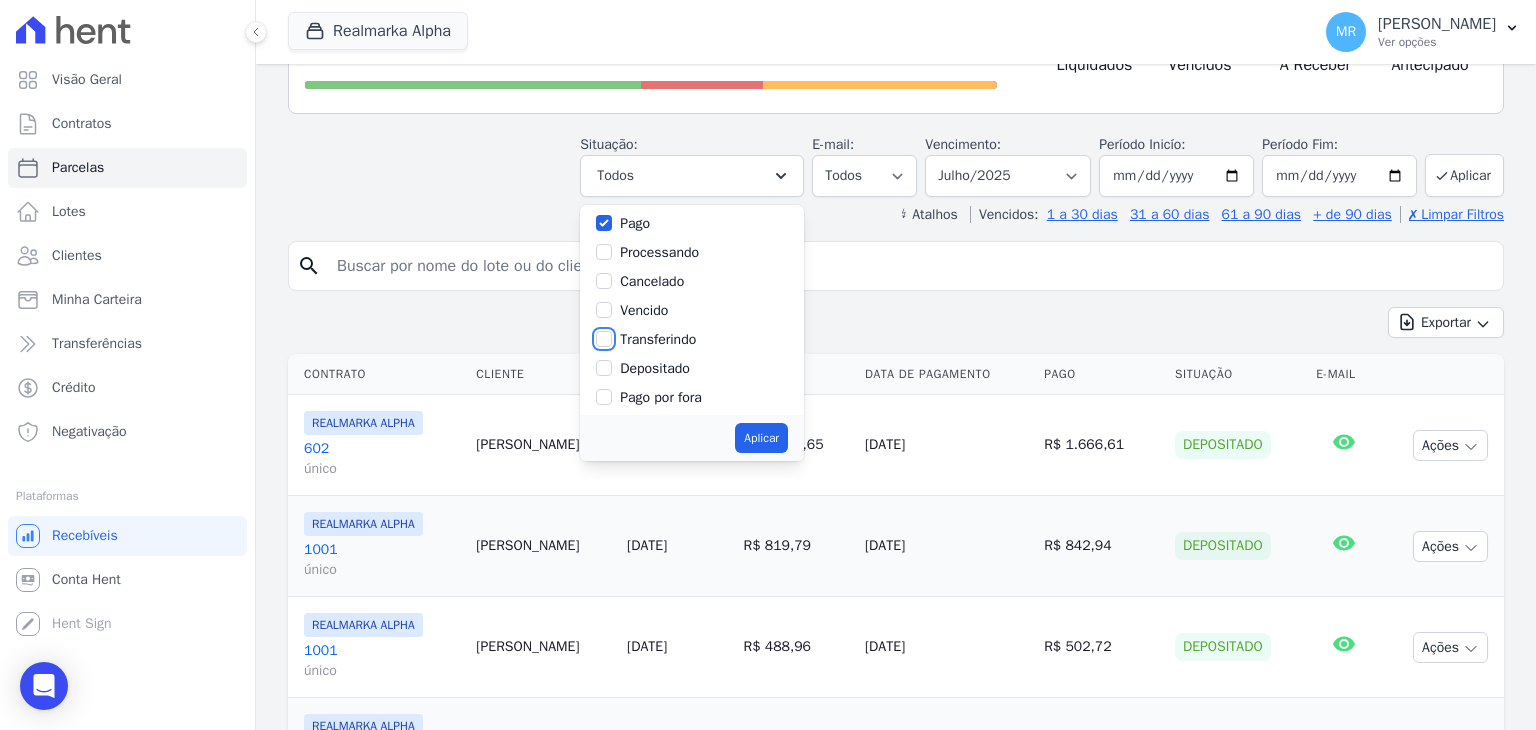 click on "Transferindo" at bounding box center [604, 339] 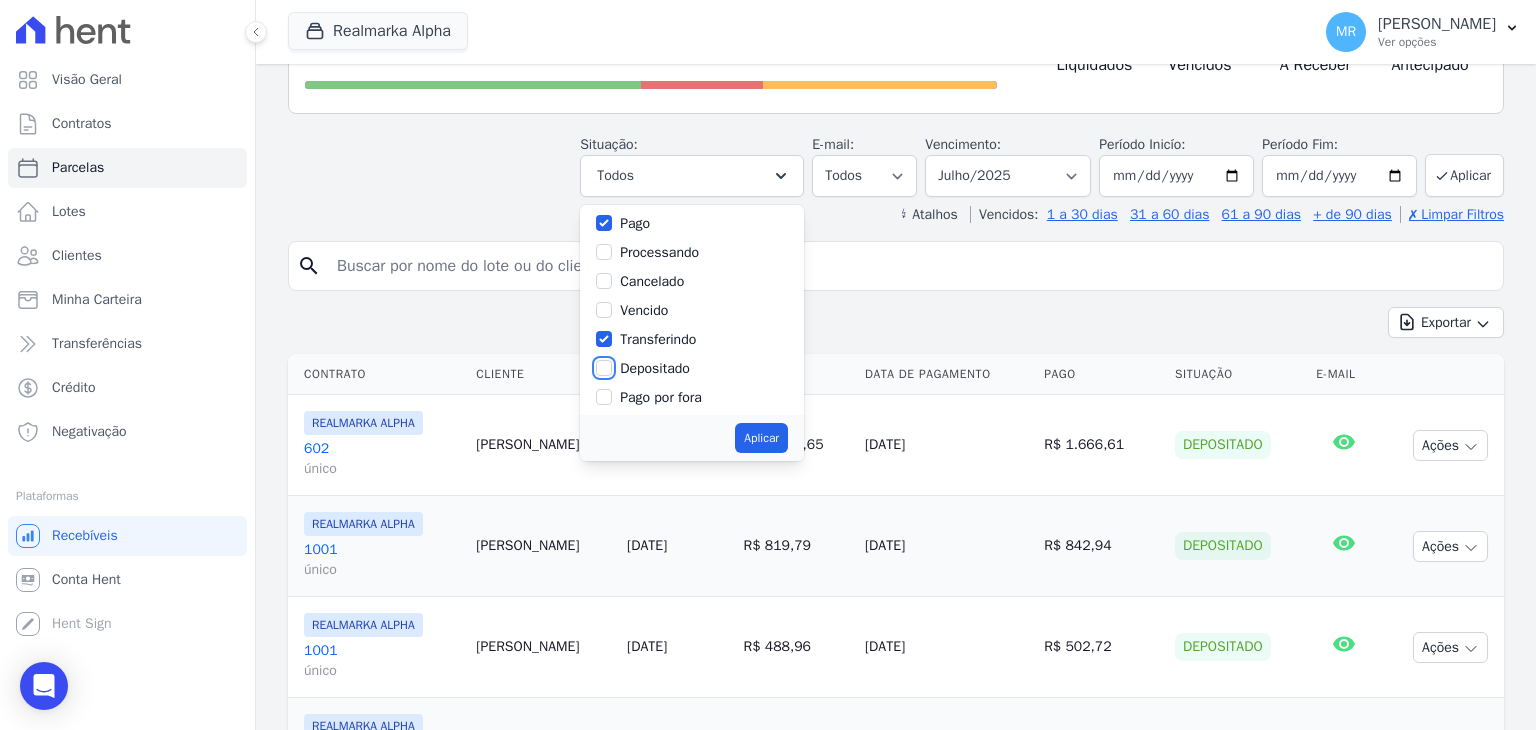 click on "Depositado" at bounding box center (604, 368) 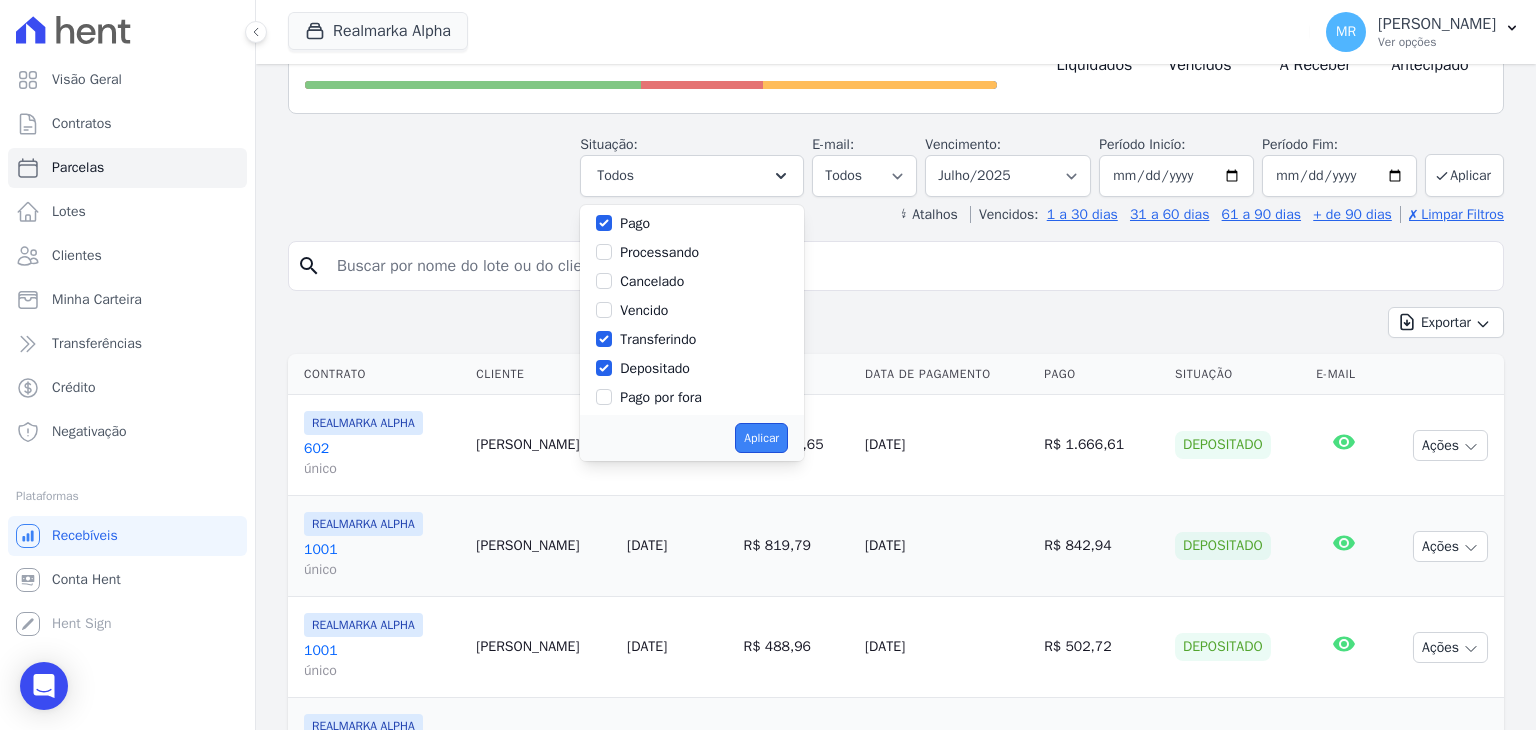 click on "Aplicar" at bounding box center [761, 438] 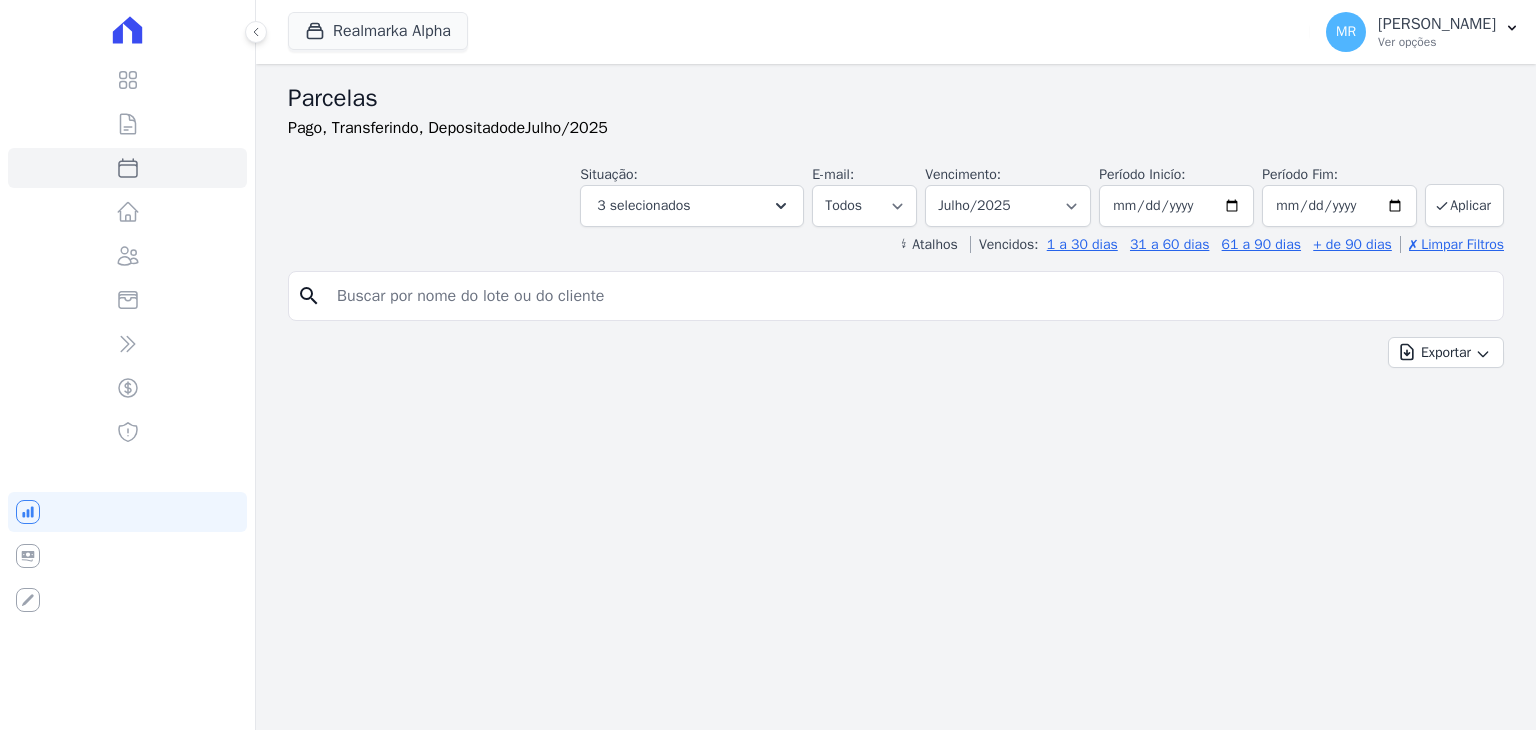 select 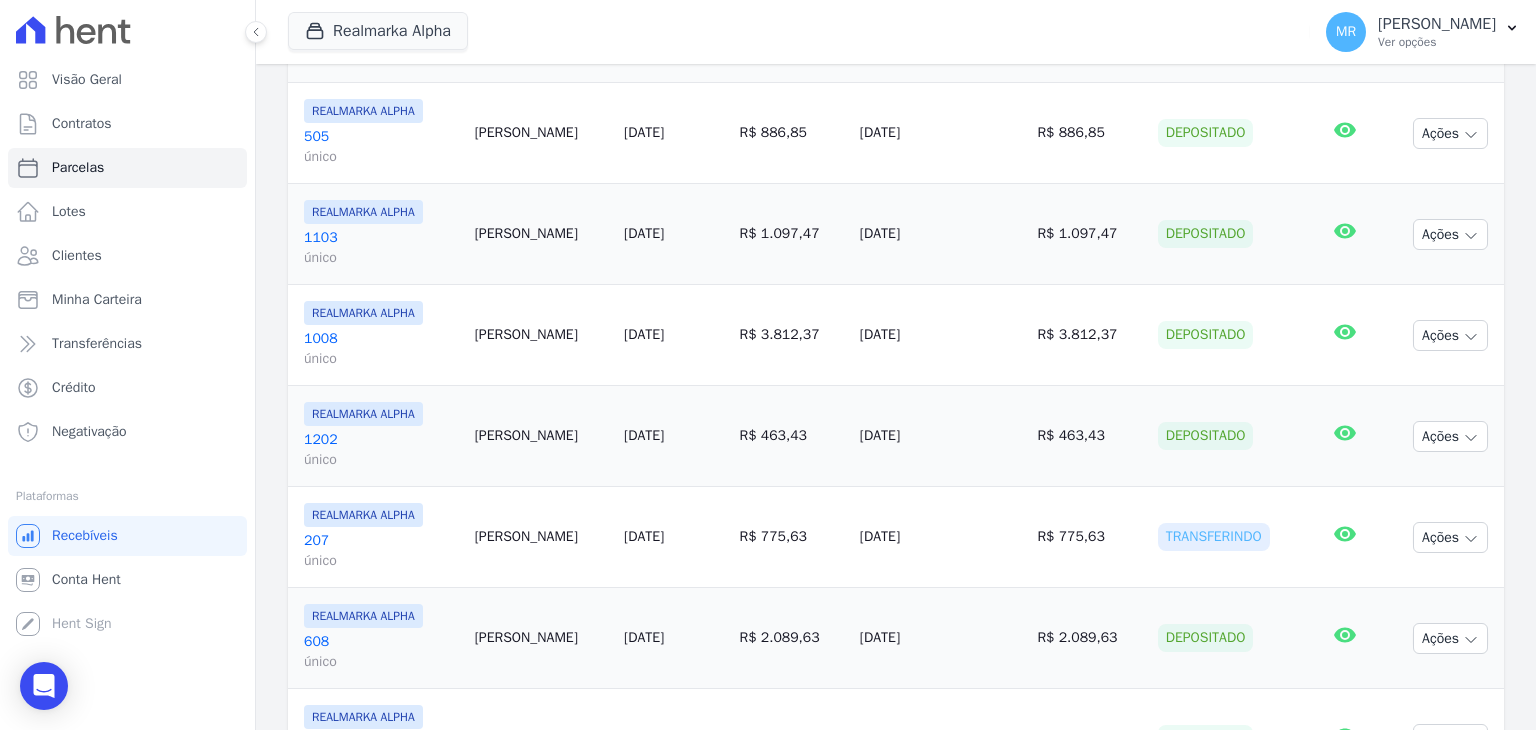 scroll, scrollTop: 1167, scrollLeft: 0, axis: vertical 